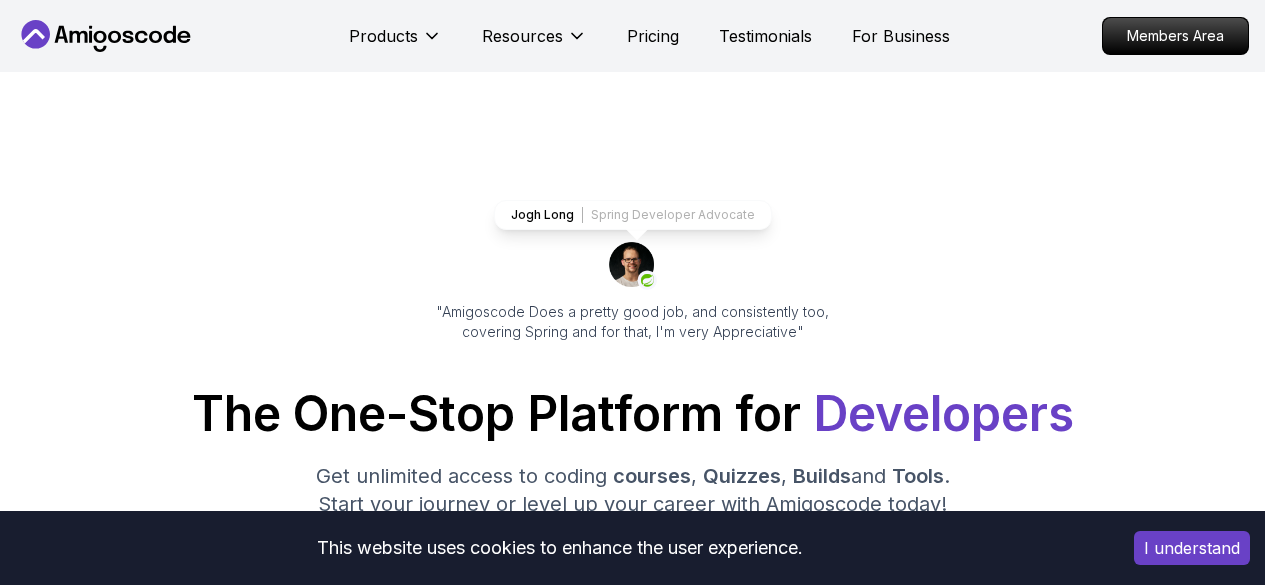 scroll, scrollTop: 0, scrollLeft: 0, axis: both 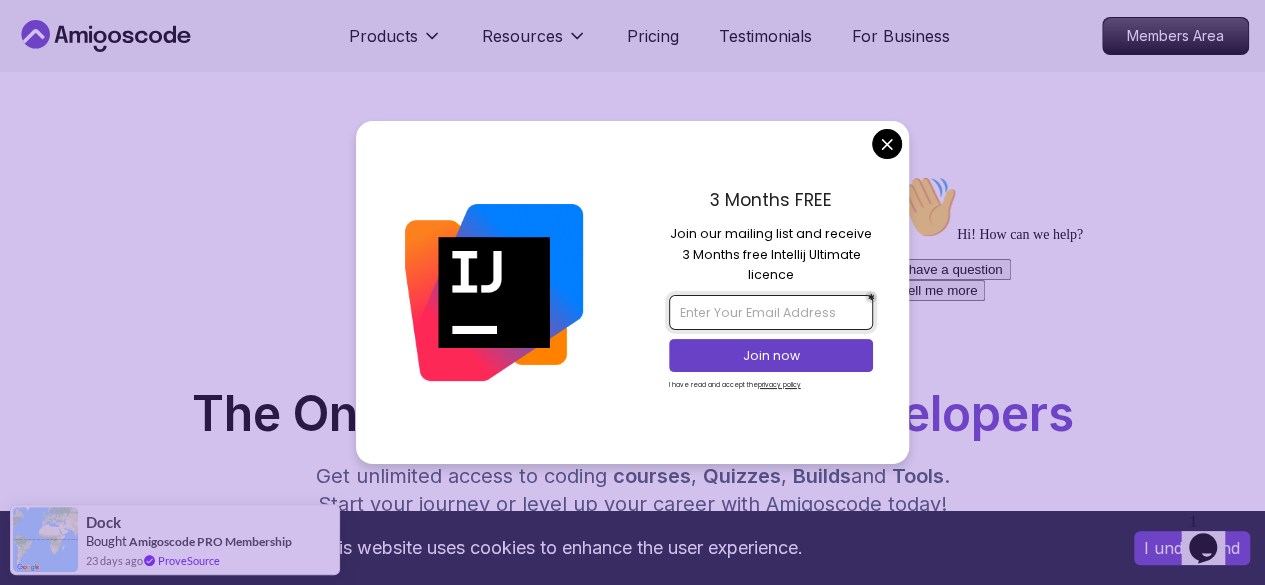 click at bounding box center [771, 312] 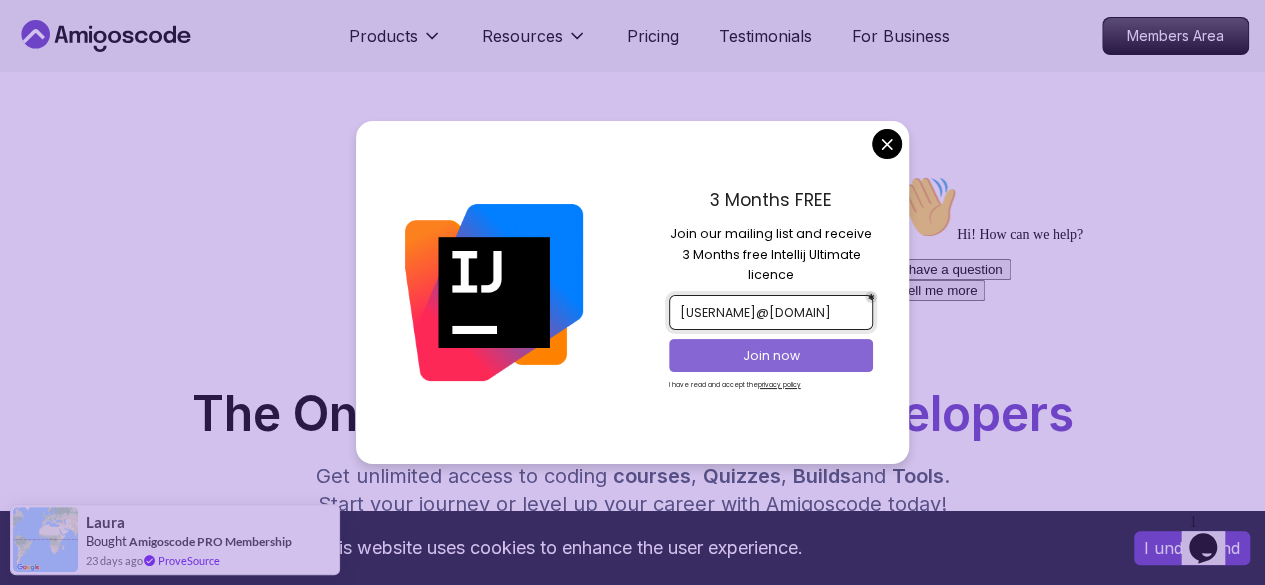 type on "sk8550048@gmail.com" 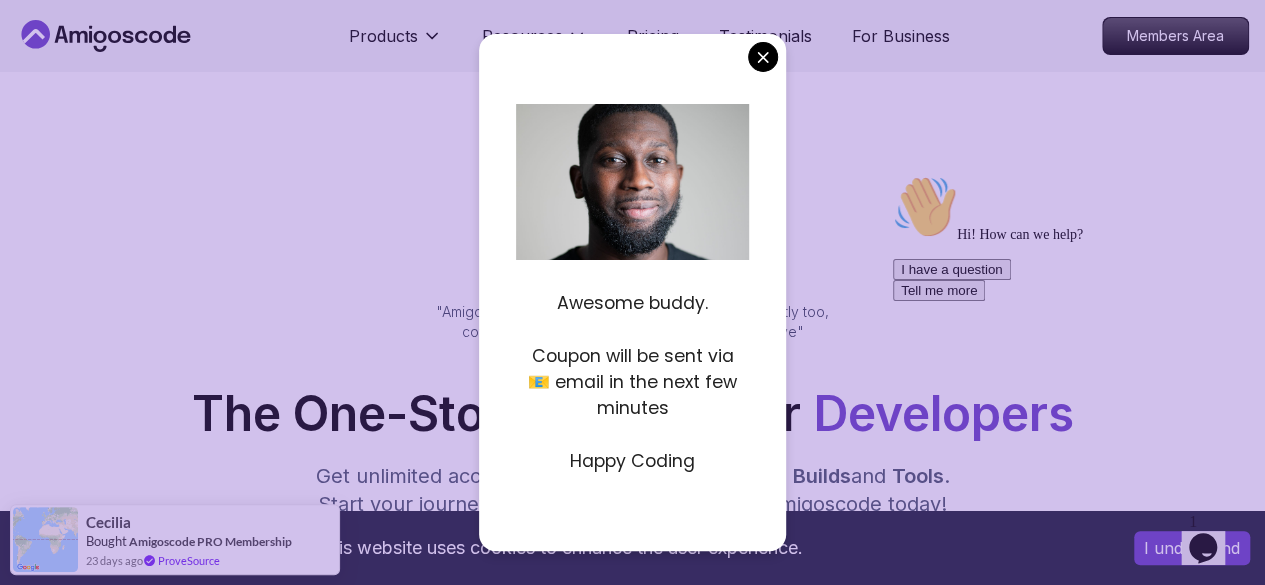 click on "Jogh Long Spring Developer Advocate "Amigoscode Does a pretty good job, and consistently too, covering Spring and for that, I'm very Appreciative" The One-Stop Platform for   Developers Get unlimited access to coding   courses ,   Quizzes ,   Builds  and   Tools . Start your journey or level up your career with Amigoscode today! Start for Free https://amigoscode.com/dashboard" at bounding box center [632, 814] 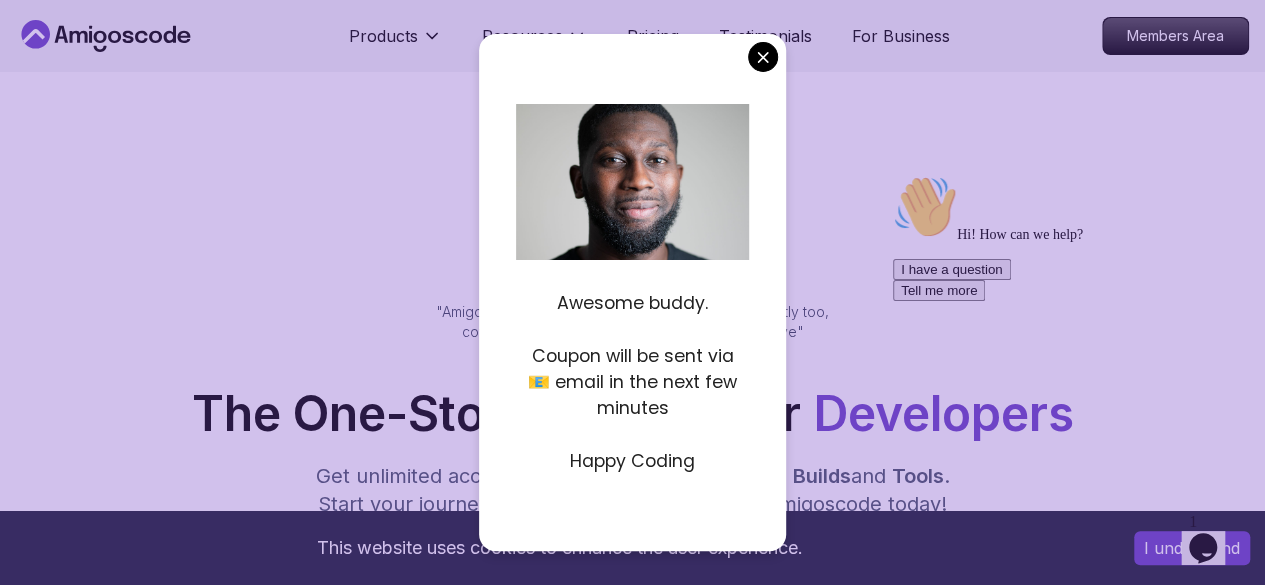 click on "This website uses cookies to enhance the user experience. I understand Products Resources Pricing Testimonials For Business Members Area Products Resources Pricing Testimonials For Business Members Area Jogh Long Spring Developer Advocate "Amigoscode Does a pretty good job, and consistently too, covering Spring and for that, I'm very Appreciative" The One-Stop Platform for   Developers Get unlimited access to coding   courses ,   Quizzes ,   Builds  and   Tools . Start your journey or level up your career with Amigoscode today! Start for Free https://amigoscode.com/dashboard OUR AMIGO STUDENTS WORK IN TOP COMPANIES Courses Builds Discover Amigoscode's Latest   Premium Courses! Get unlimited access to coding   courses ,   Quizzes ,   Builds  and   Tools . Start your journey or level up your career with Amigoscode today! Browse all  courses Advanced Spring Boot Pro Dive deep into Spring Boot with our advanced course, designed to take your skills from intermediate to expert level. NEW Spring Boot for Beginners" at bounding box center (632, 6278) 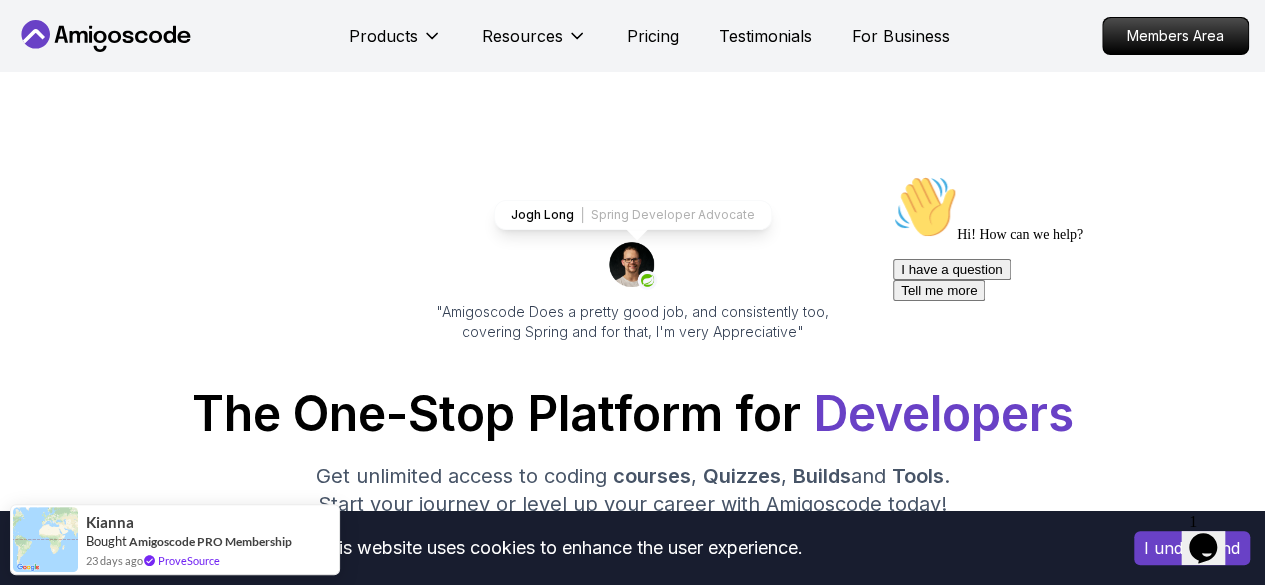 click on "I have a question" at bounding box center (952, 269) 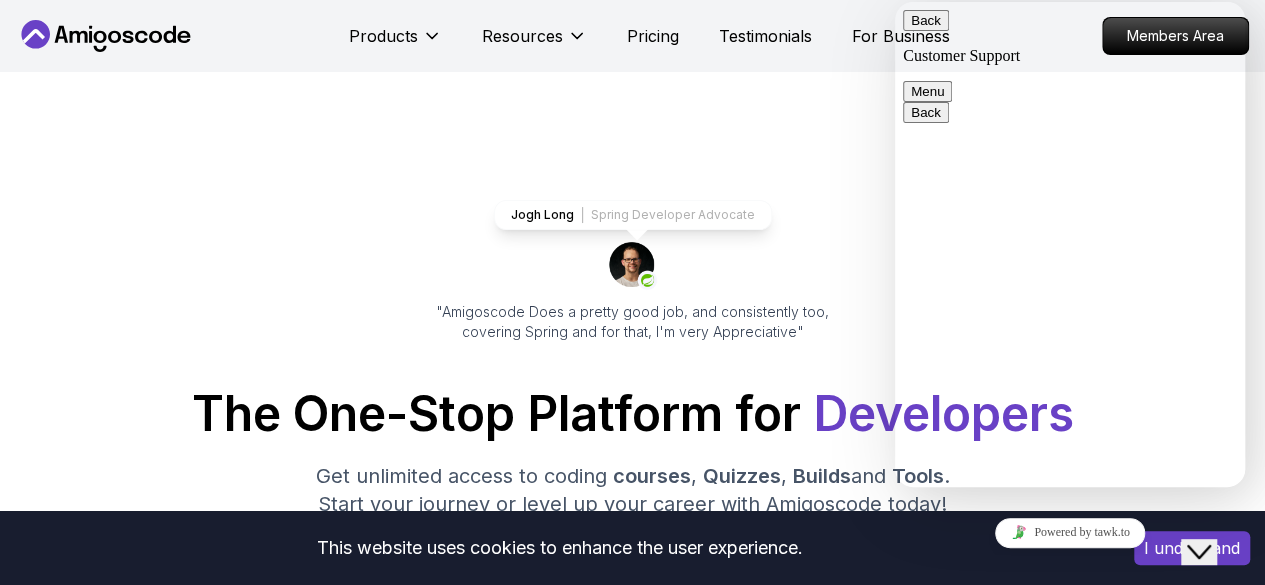 click on "Back" at bounding box center (926, 20) 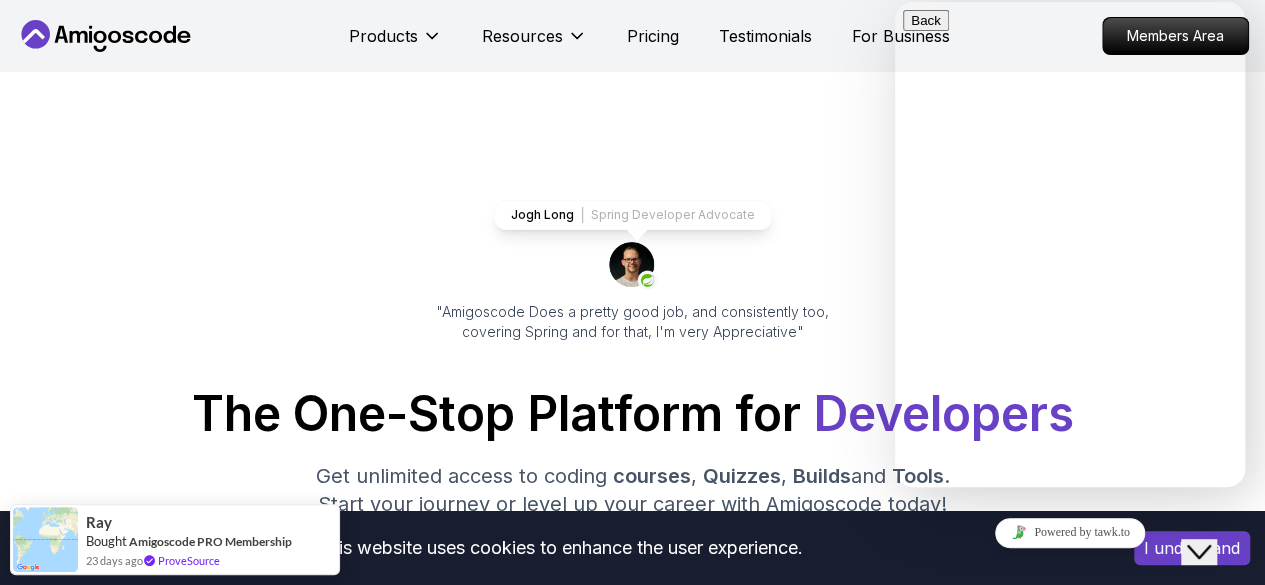 click on "Jogh Long Spring Developer Advocate "Amigoscode Does a pretty good job, and consistently too, covering Spring and for that, I'm very Appreciative" The One-Stop Platform for   Developers Get unlimited access to coding   courses ,   Quizzes ,   Builds  and   Tools . Start your journey or level up your career with Amigoscode today! Start for Free https://amigoscode.com/dashboard" at bounding box center (632, 814) 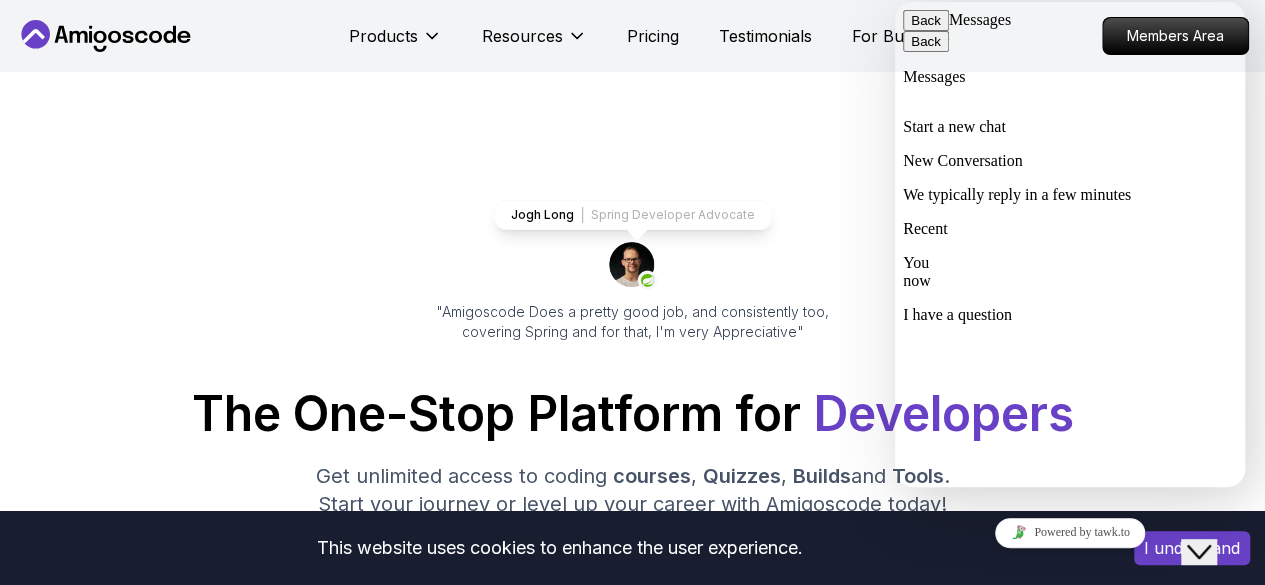click on "Jogh Long Spring Developer Advocate "Amigoscode Does a pretty good job, and consistently too, covering Spring and for that, I'm very Appreciative" The One-Stop Platform for   Developers Get unlimited access to coding   courses ,   Quizzes ,   Builds  and   Tools . Start your journey or level up your career with Amigoscode today! Start for Free https://amigoscode.com/dashboard" at bounding box center (632, 814) 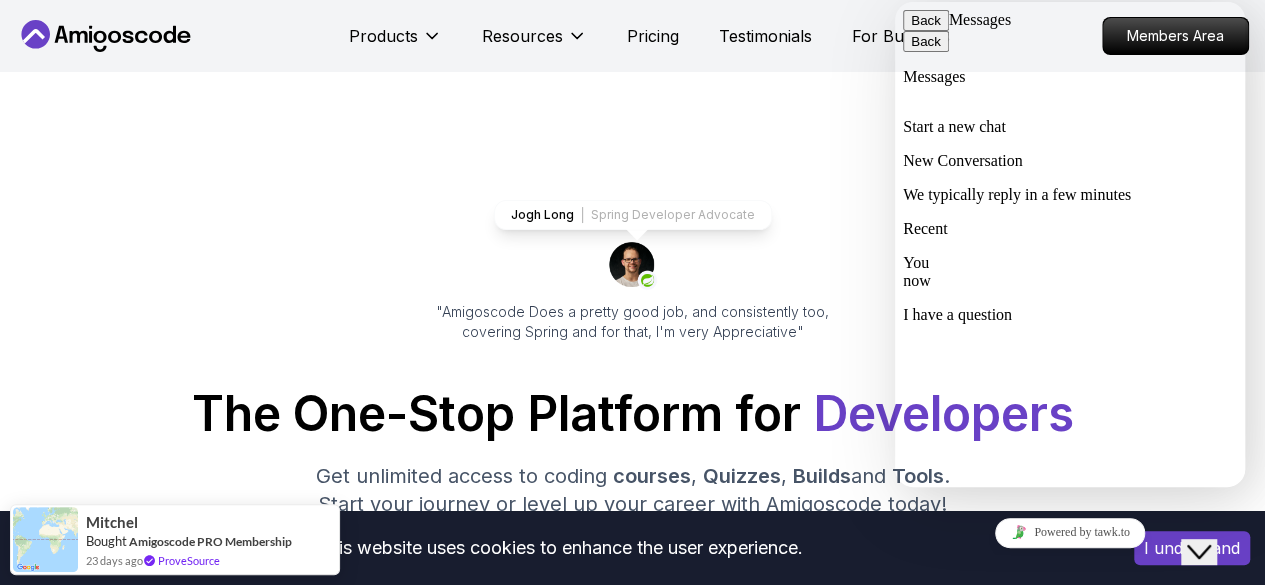 click on "Back" at bounding box center [926, 20] 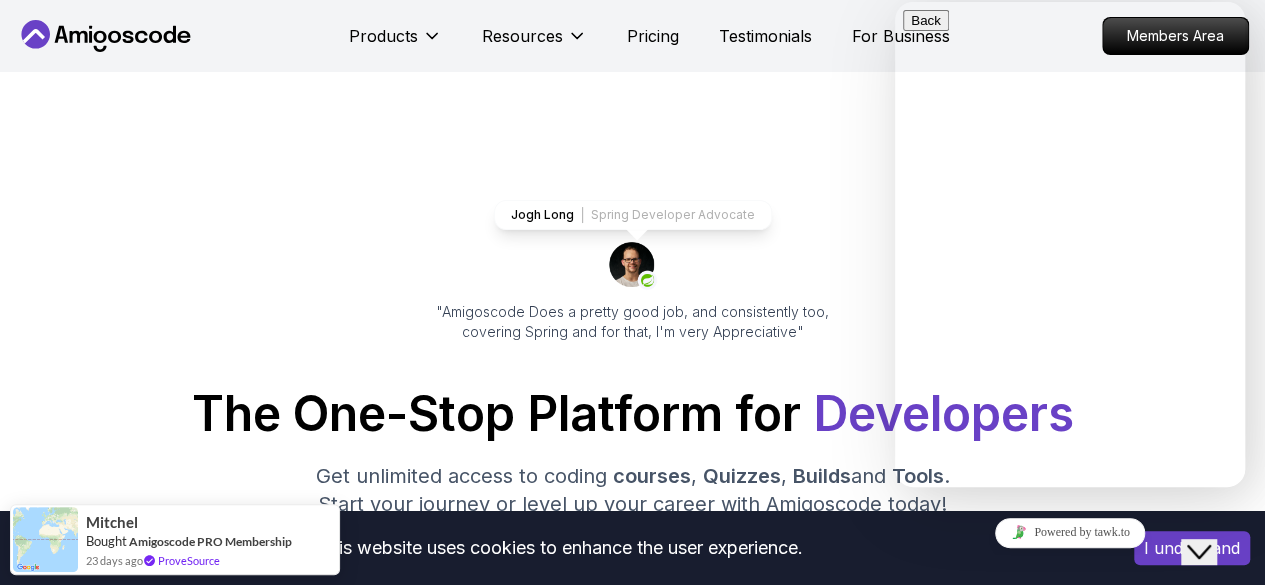 click on "Hi there  Need help? Search our help center for answers or start a conversation:  Recent Conversations   You ( Just Now )  I have a question  Help Center" at bounding box center (1070, 688) 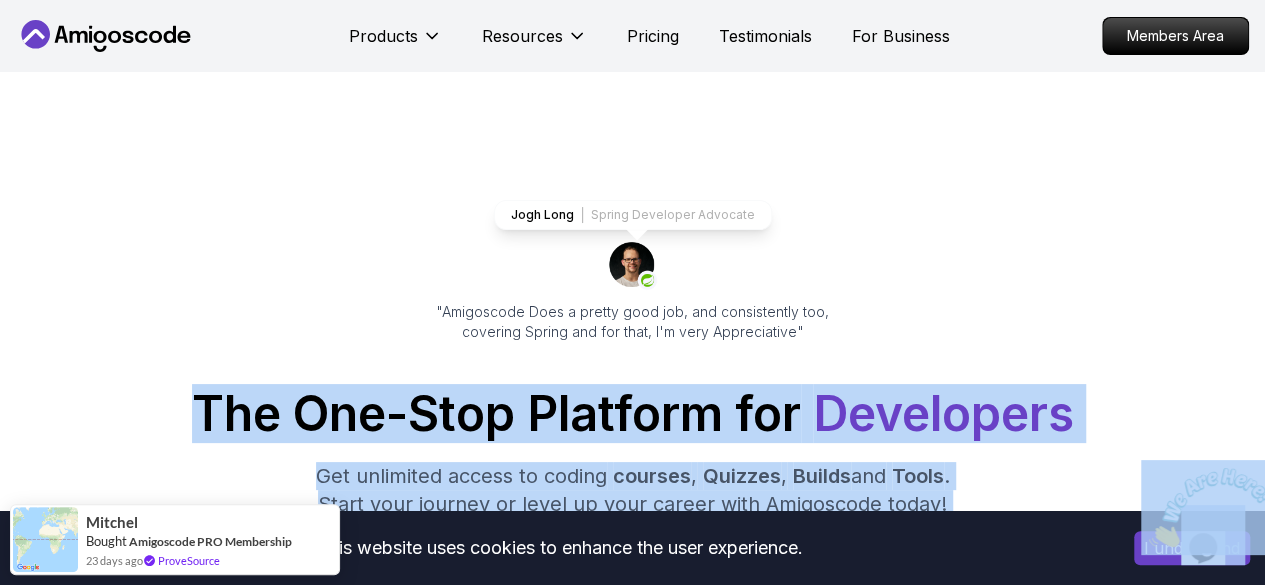 drag, startPoint x: 2282, startPoint y: 784, endPoint x: 1253, endPoint y: 472, distance: 1075.2604 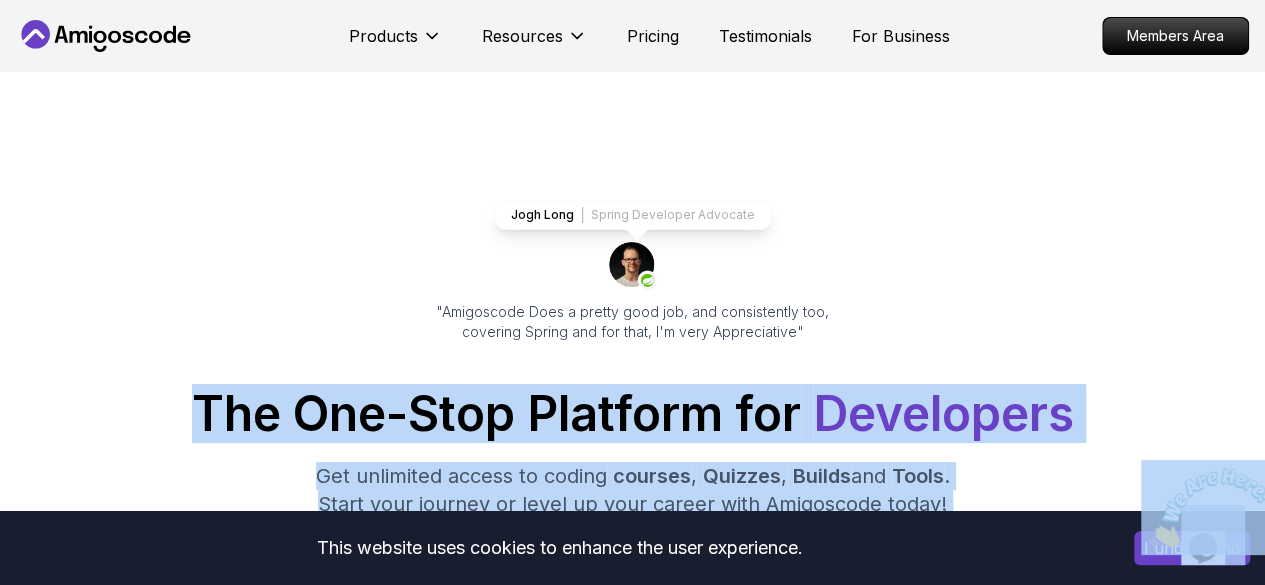 click on "Jogh Long Spring Developer Advocate "Amigoscode Does a pretty good job, and consistently too, covering Spring and for that, I'm very Appreciative" The One-Stop Platform for   Developers Get unlimited access to coding   courses ,   Quizzes ,   Builds  and   Tools . Start your journey or level up your career with Amigoscode today! Start for Free https://amigoscode.com/dashboard" at bounding box center [632, 814] 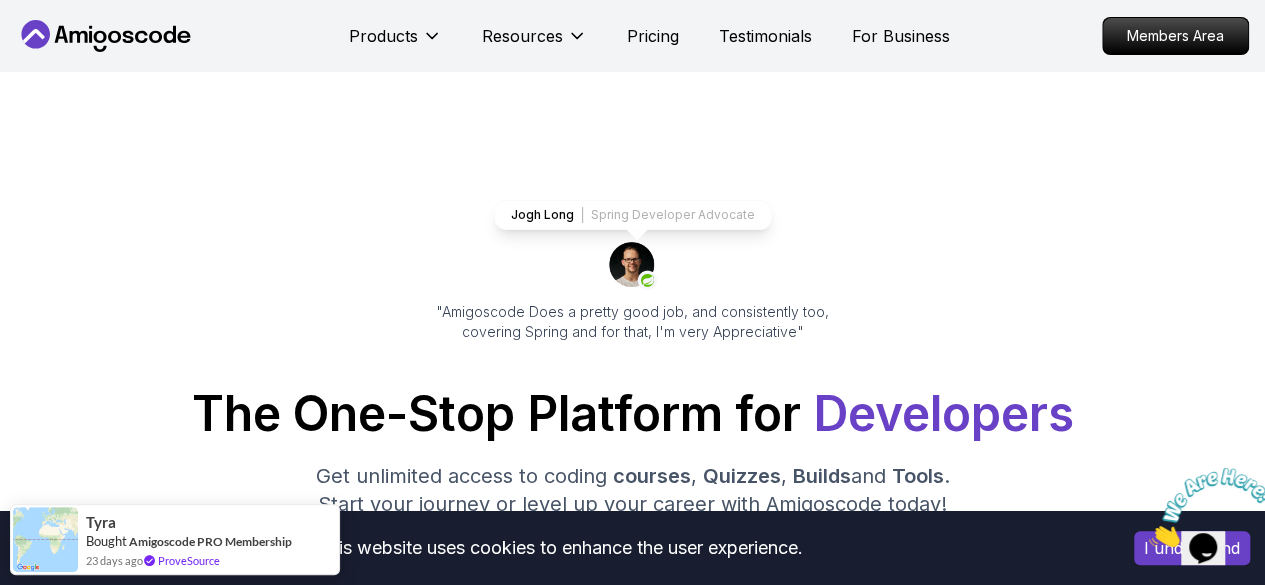 click at bounding box center [1149, 541] 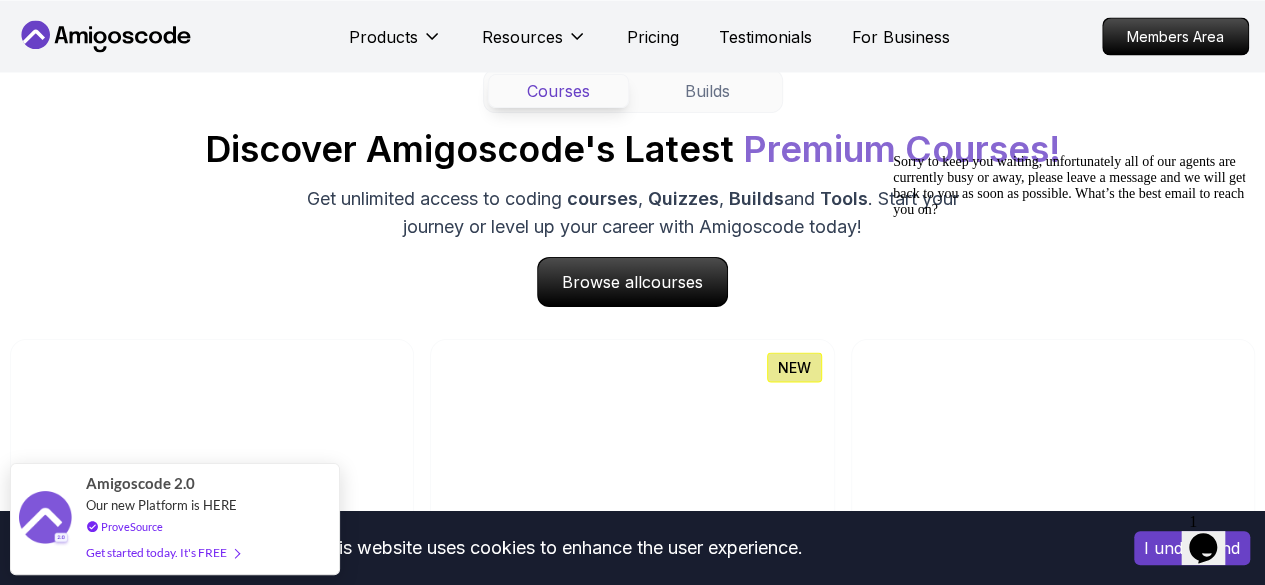 scroll, scrollTop: 1836, scrollLeft: 0, axis: vertical 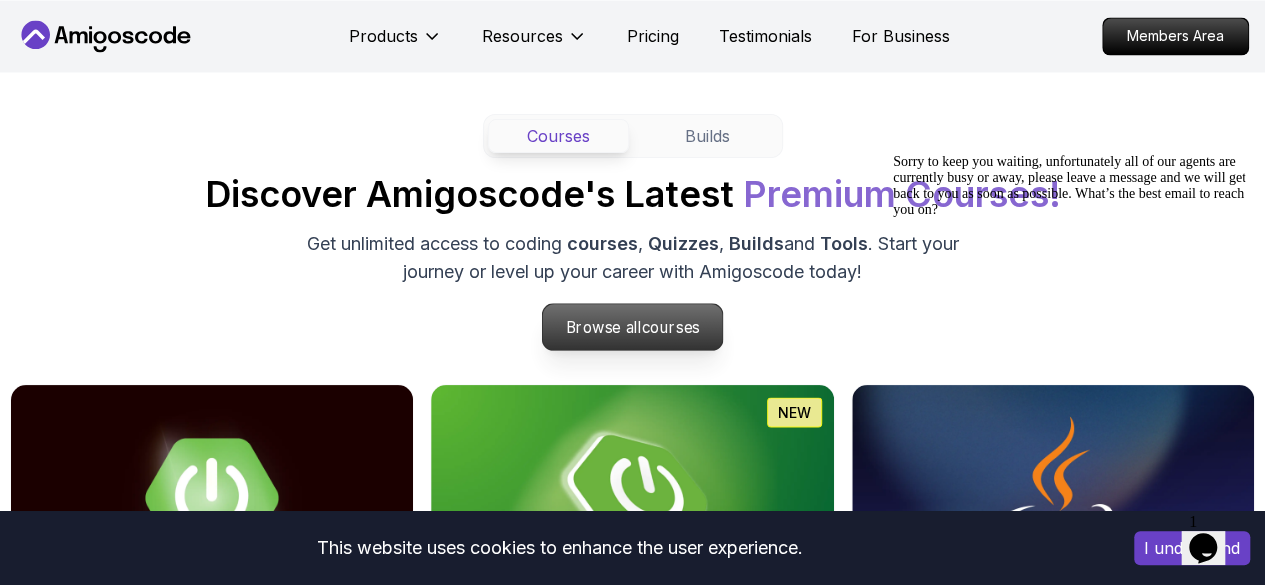 click on "Browse all  courses" at bounding box center [633, 327] 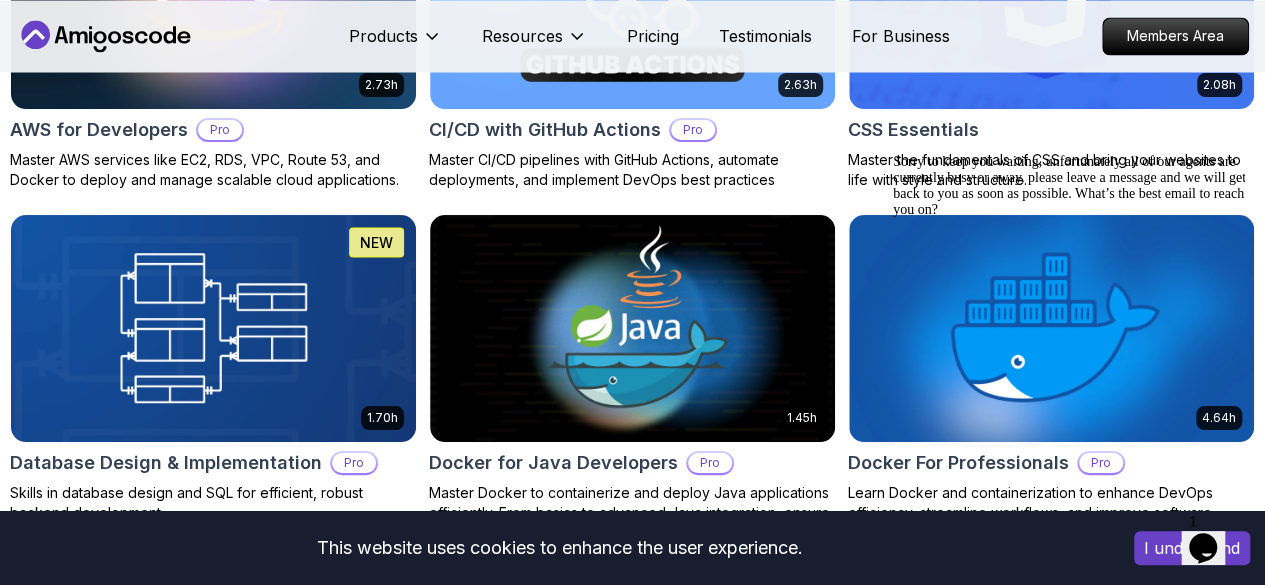 scroll, scrollTop: 0, scrollLeft: 0, axis: both 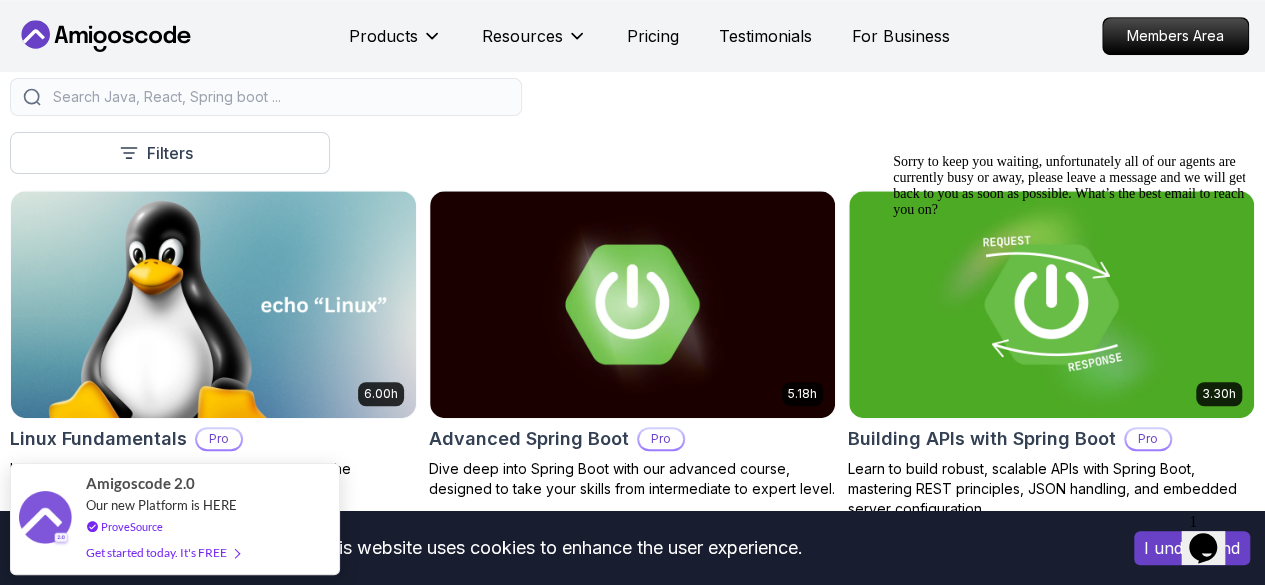 click on "Course" at bounding box center [0, 0] 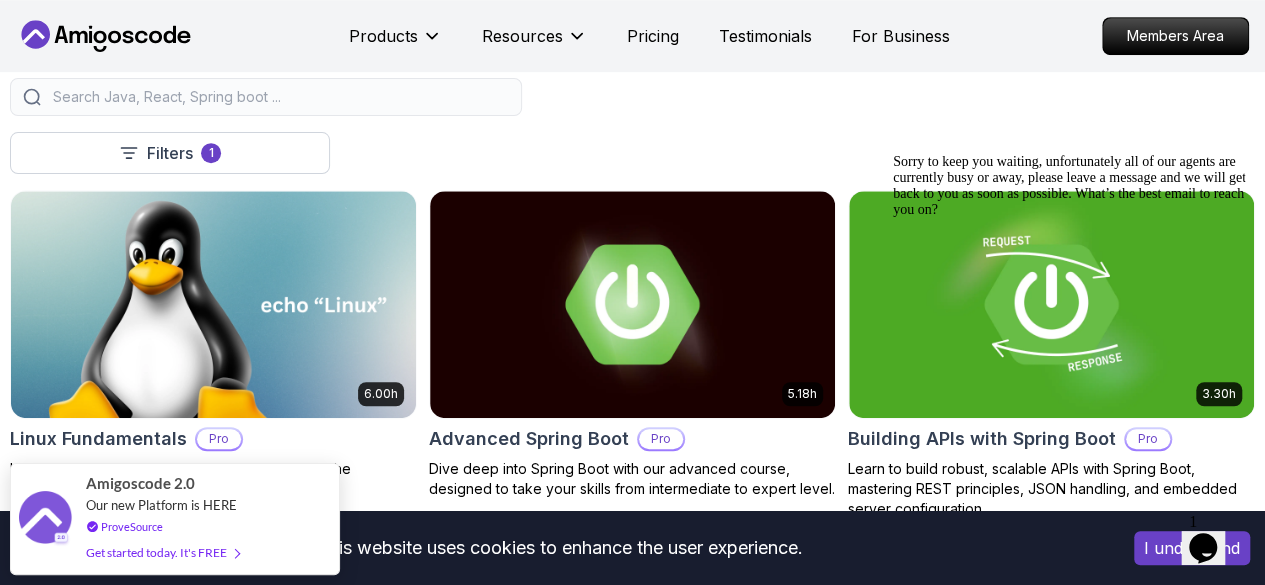 click 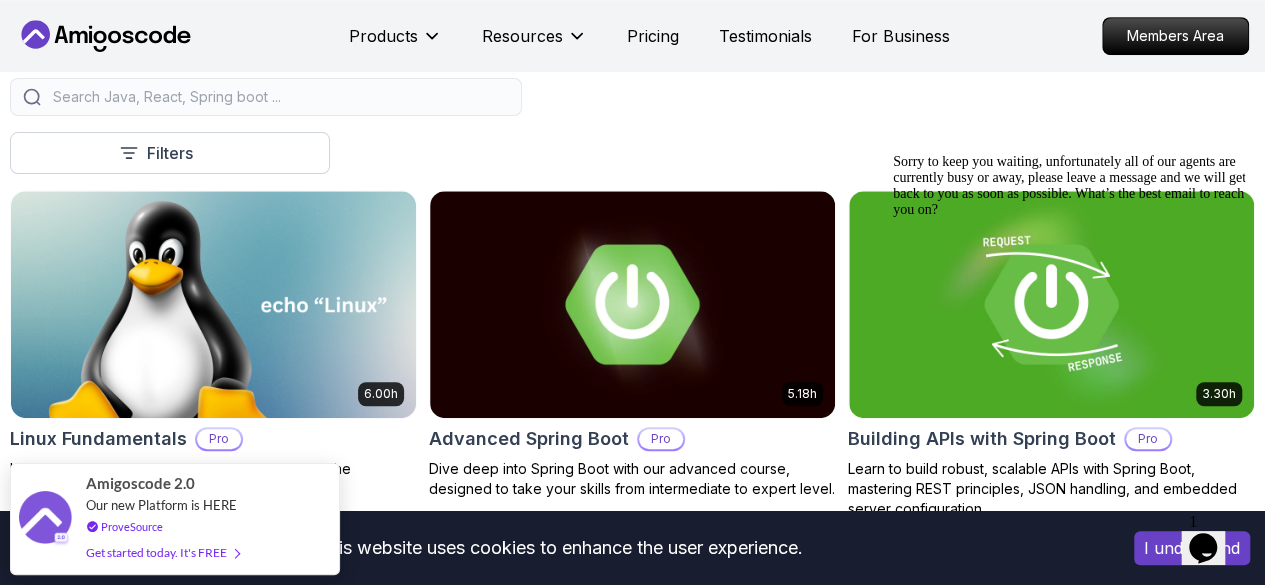 click on "Filters" at bounding box center (0, 0) 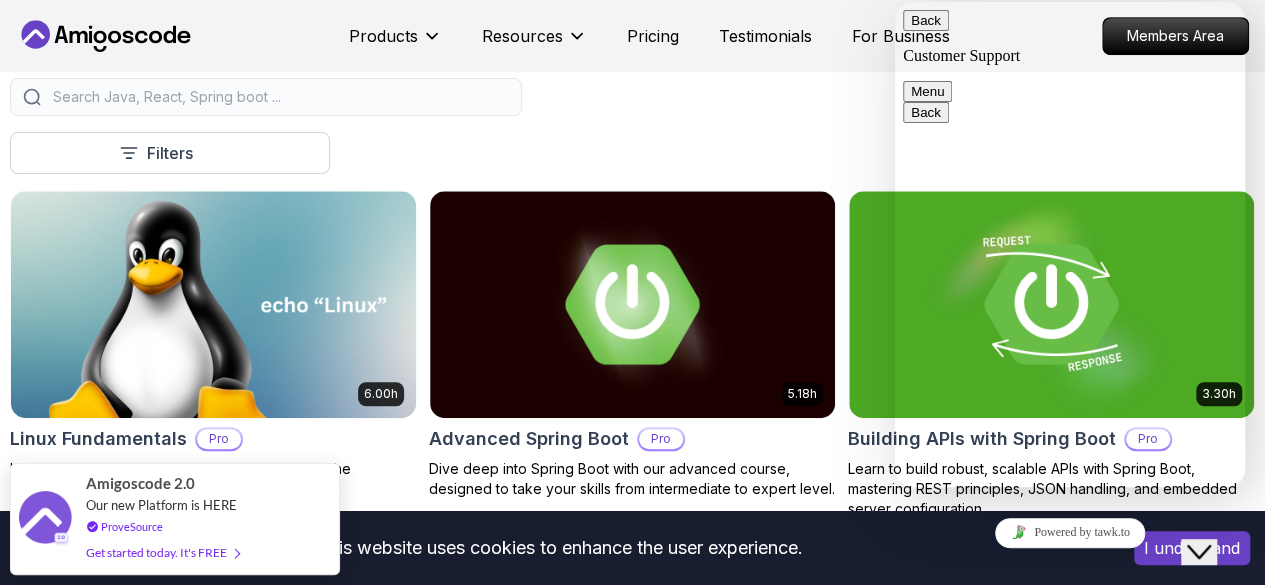 click on "Back" at bounding box center (926, 20) 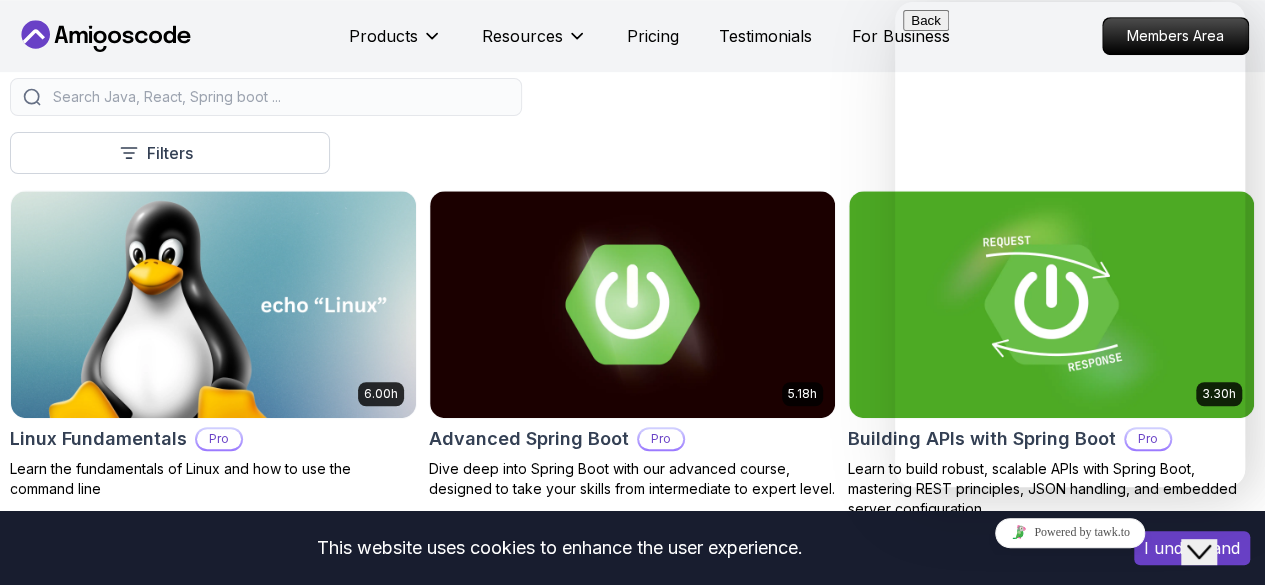 click on "Filters" at bounding box center [0, 0] 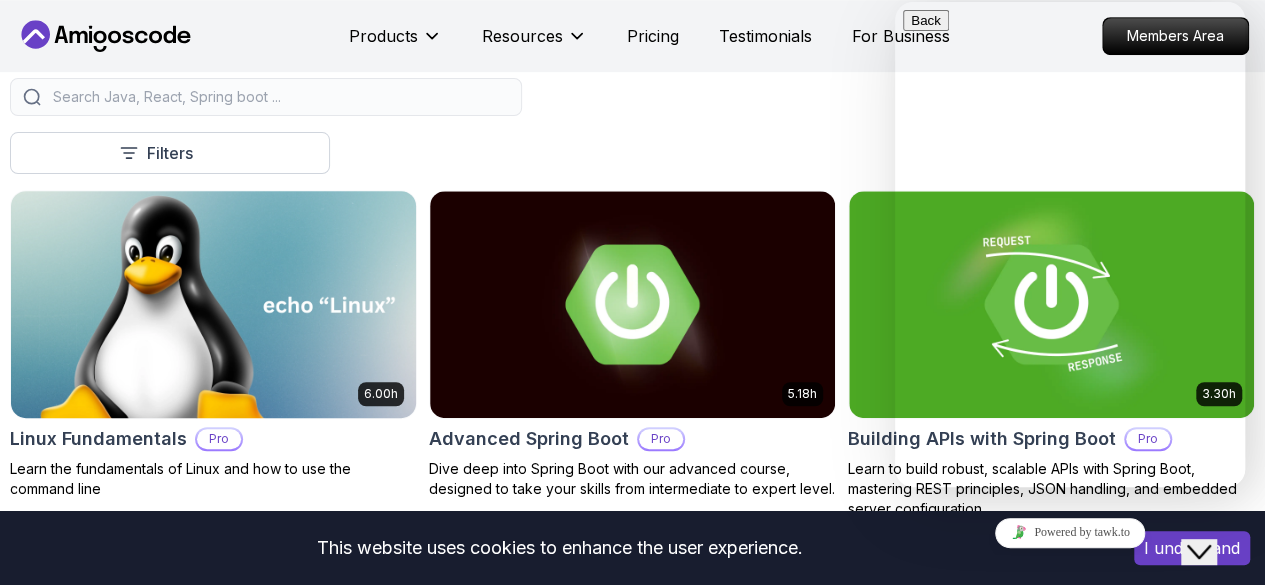 click on "Learn the fundamentals of Linux and how to use the command line" at bounding box center [213, 479] 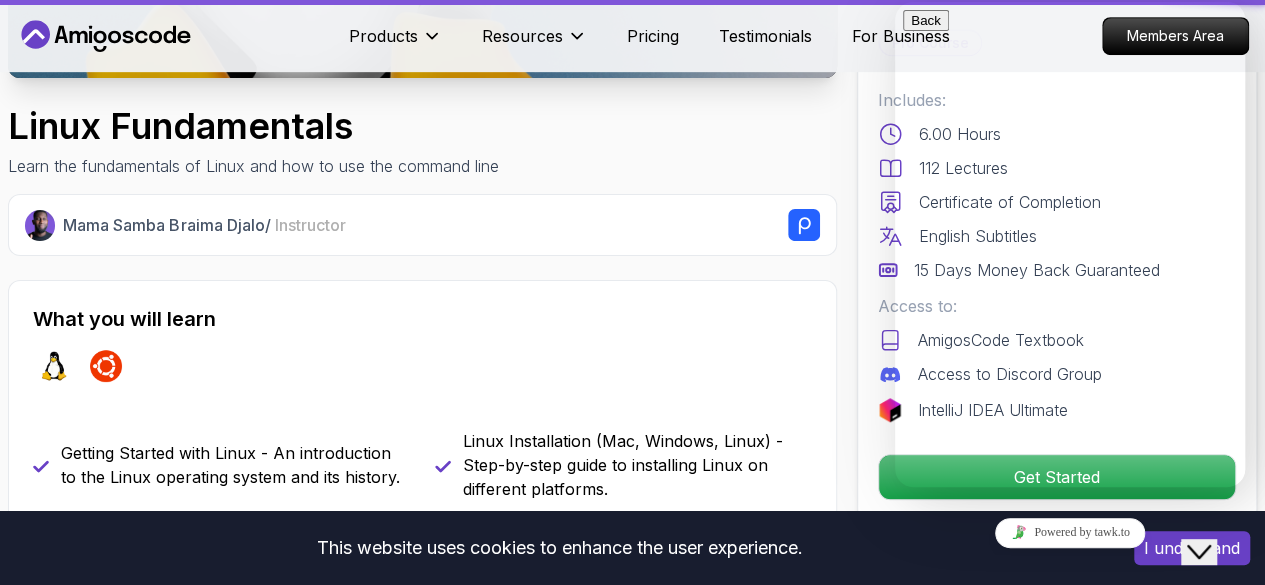 scroll, scrollTop: 0, scrollLeft: 0, axis: both 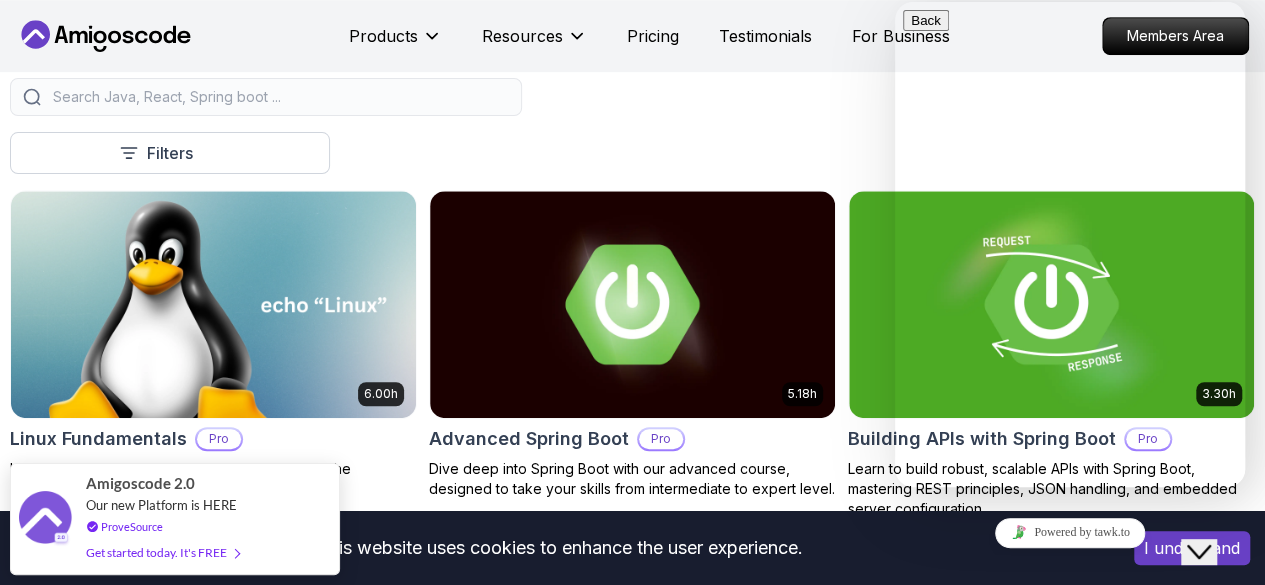 click 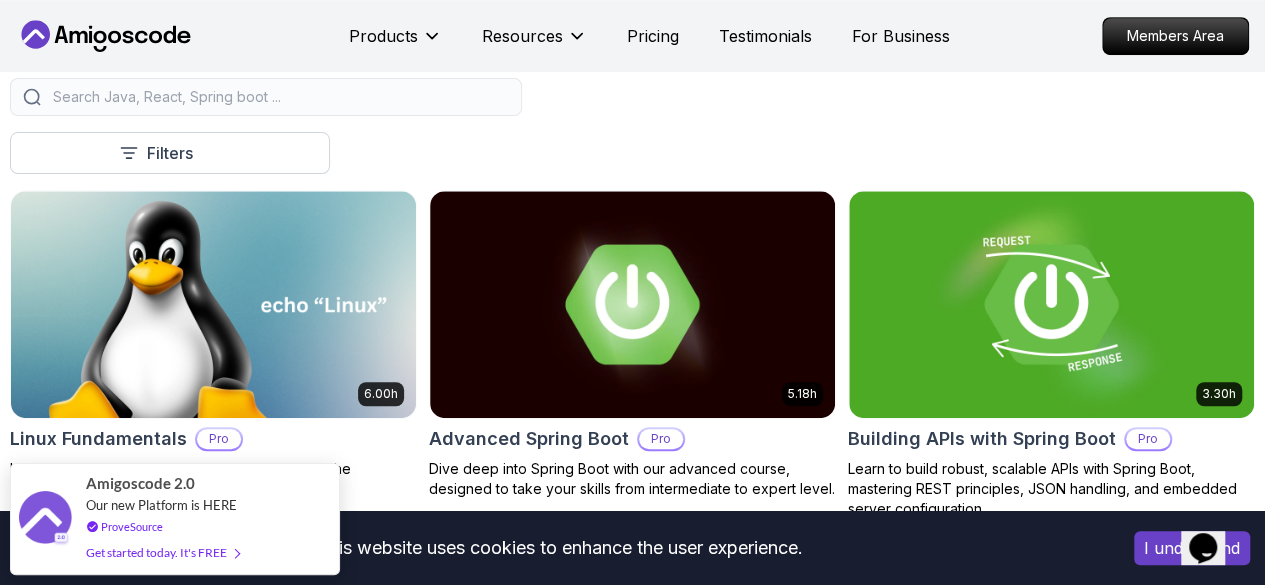 click at bounding box center (279, 97) 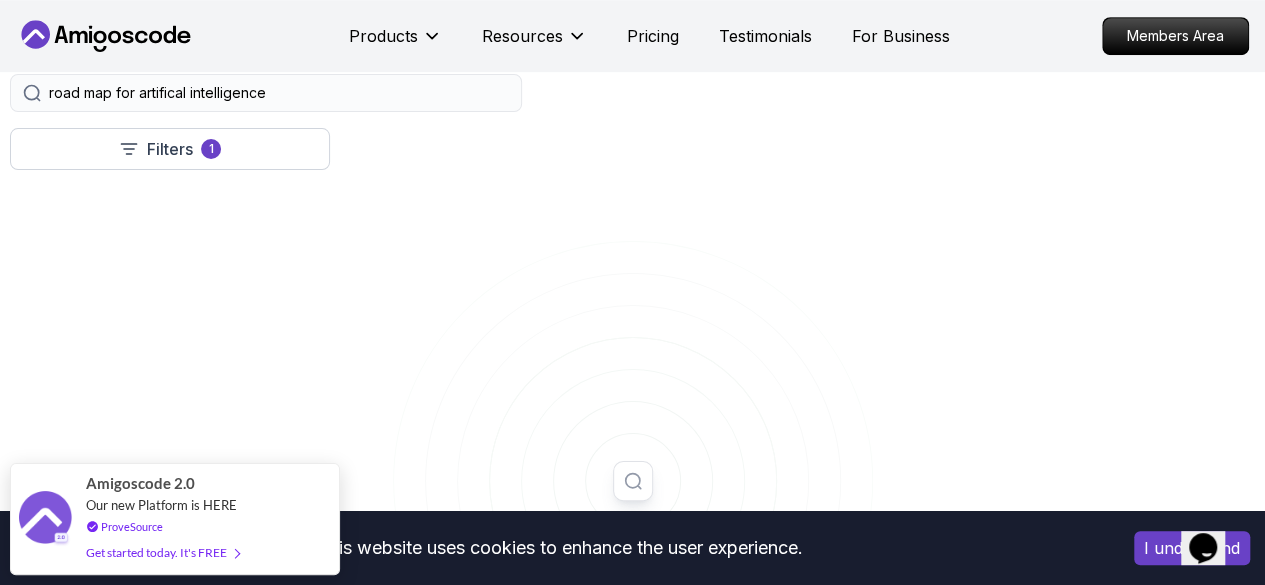scroll, scrollTop: 519, scrollLeft: 0, axis: vertical 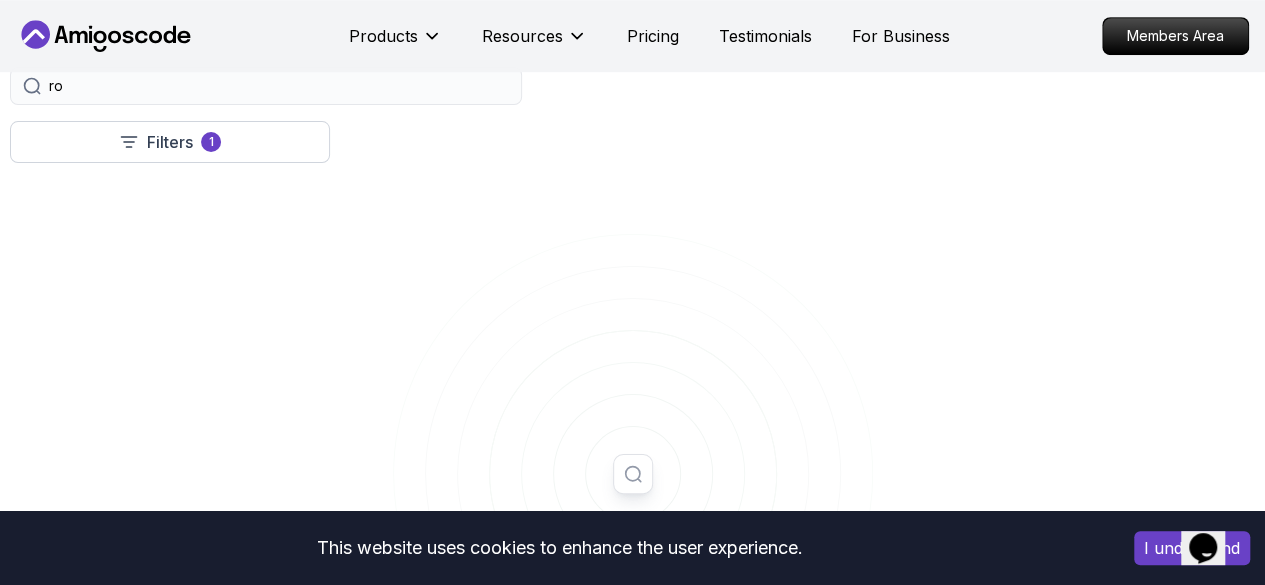 type on "r" 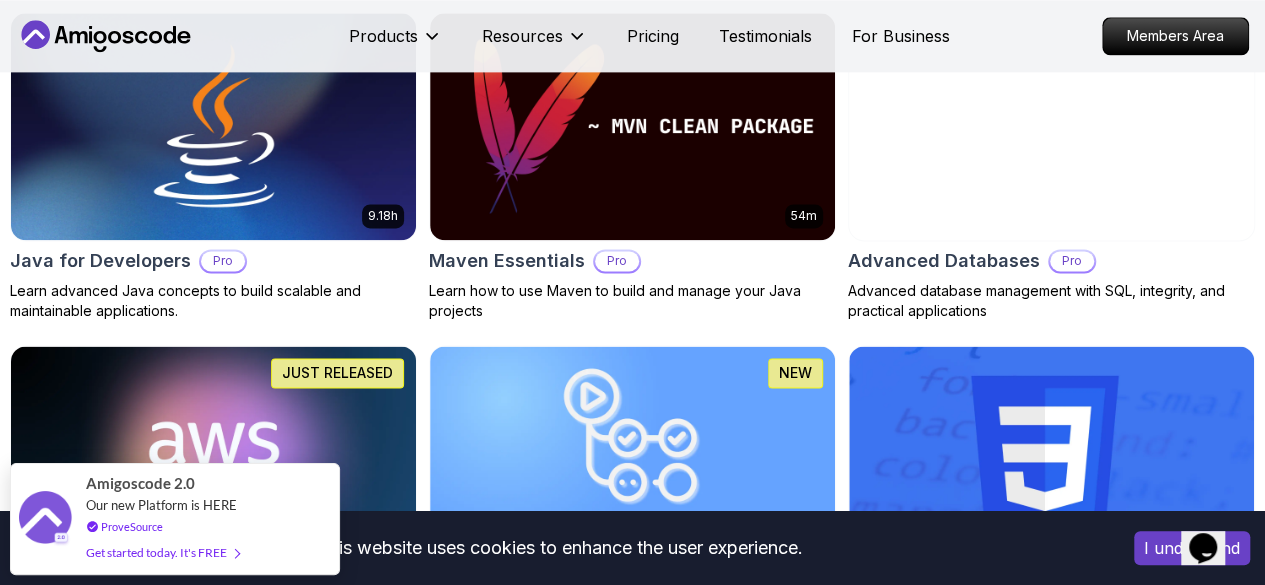 scroll, scrollTop: 1543, scrollLeft: 0, axis: vertical 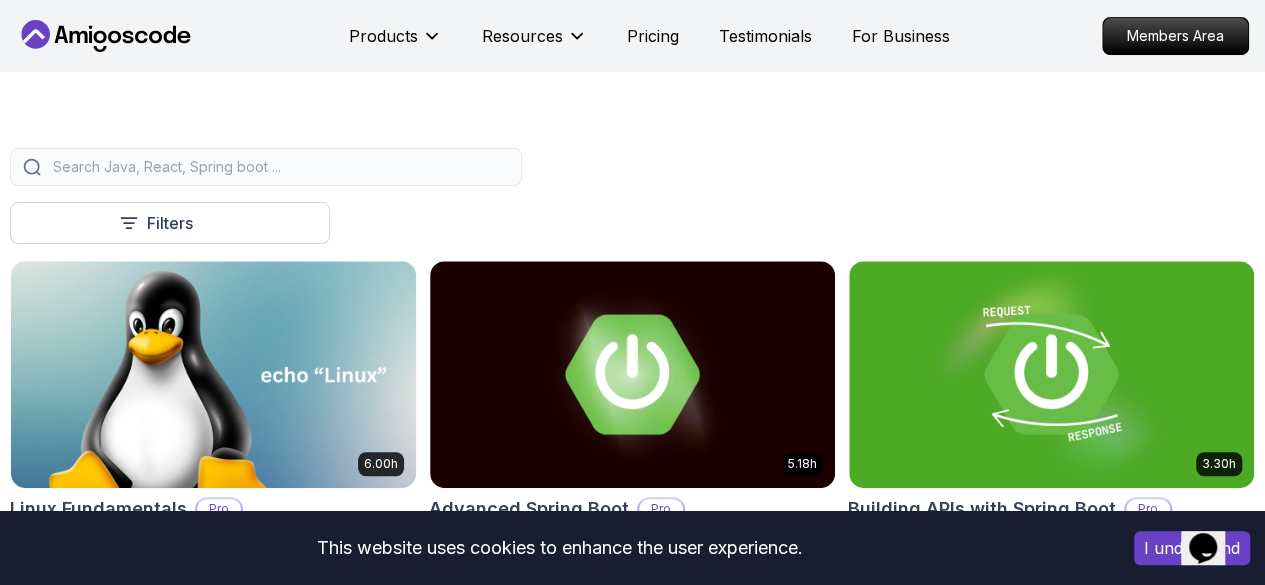 click on "Filters" at bounding box center [0, 0] 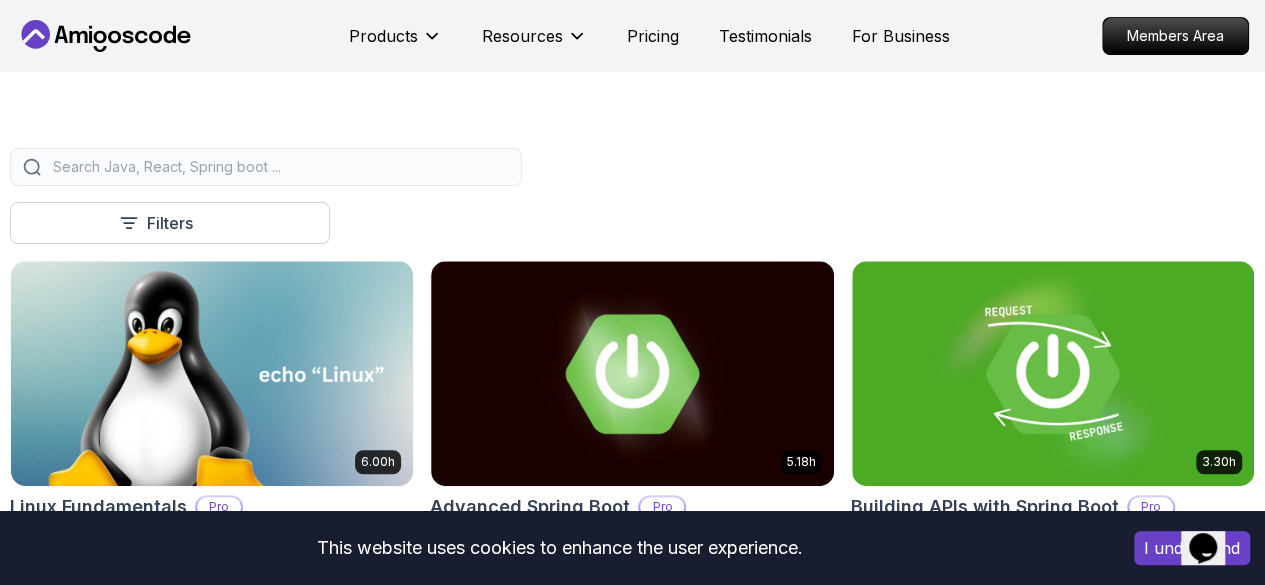 click at bounding box center [266, 167] 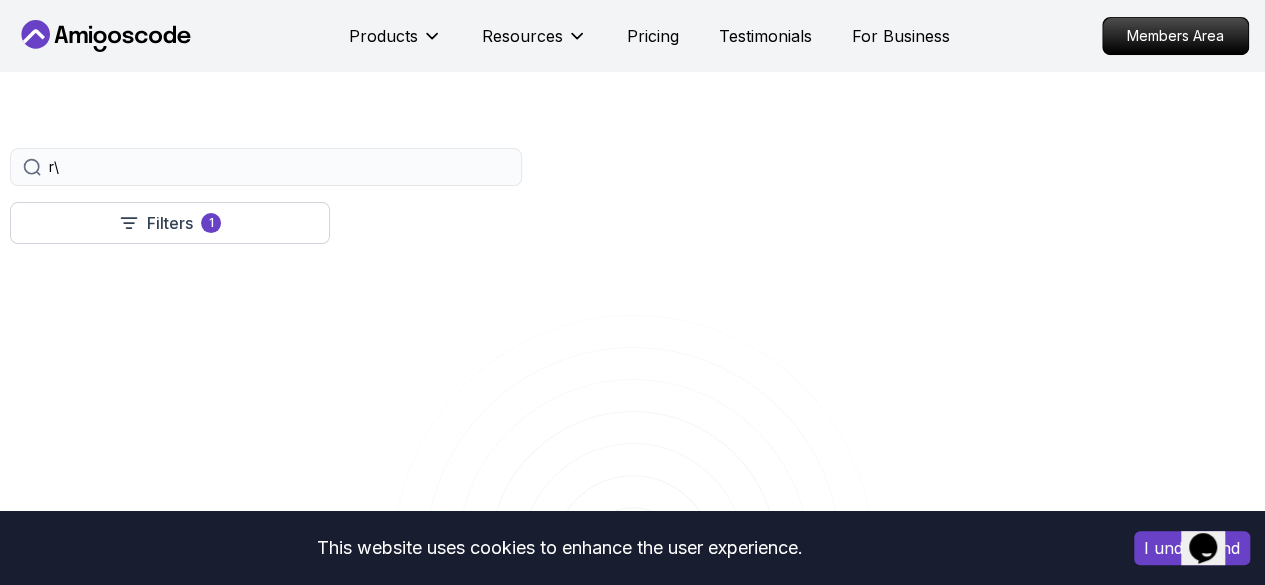 type on "r" 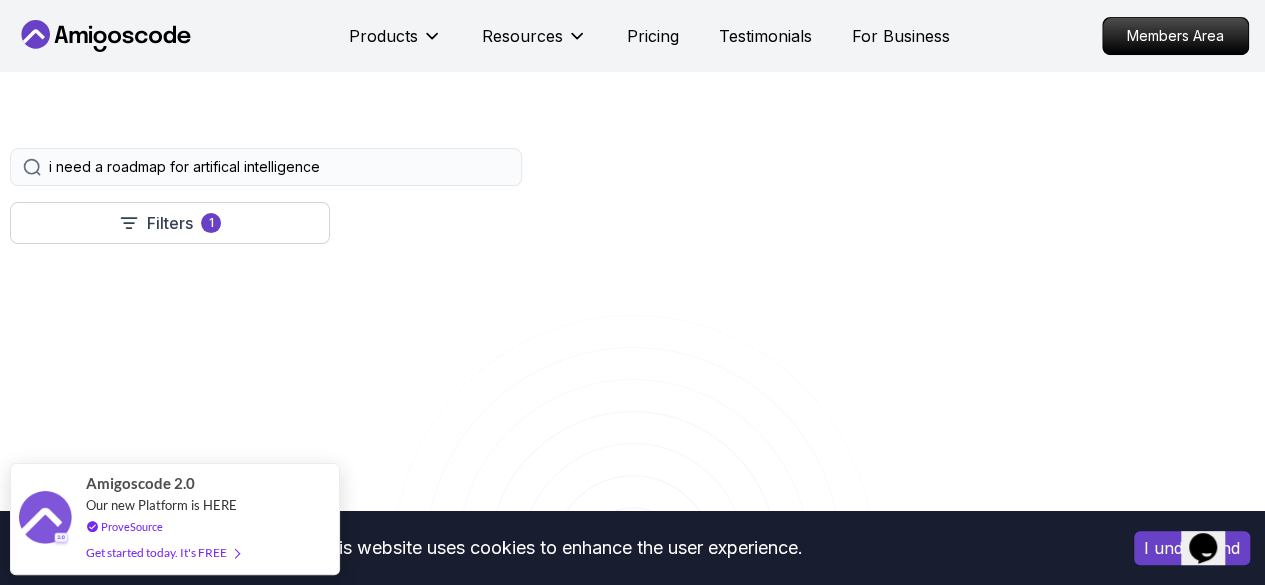 type on "i need a roadmap for artifical intelligence" 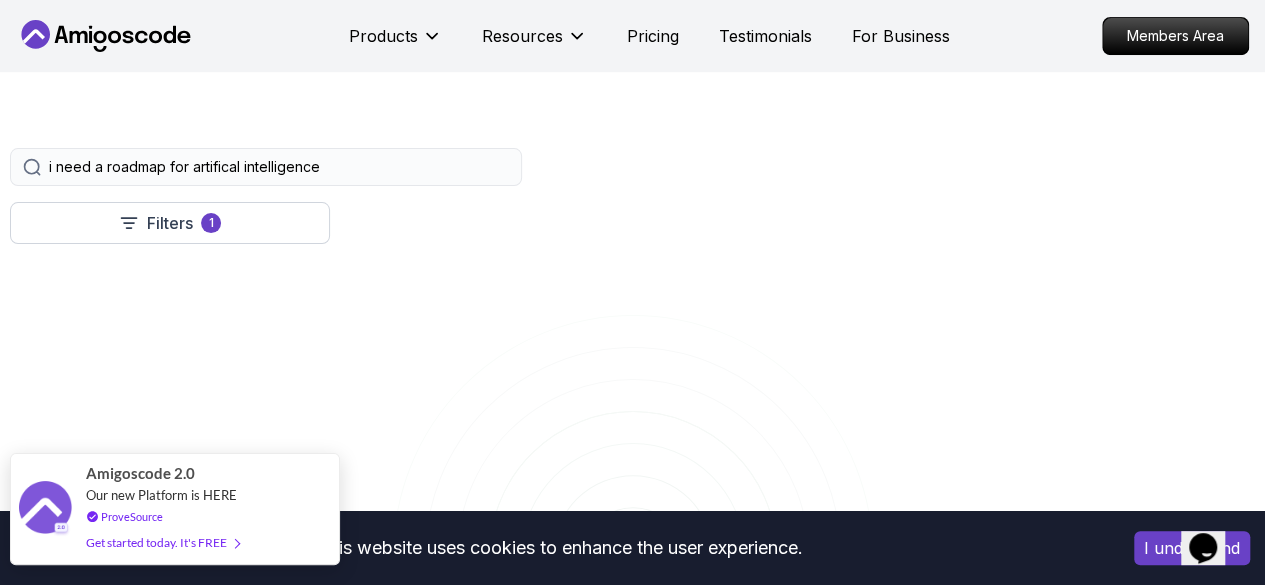 click on "Amigoscode 2.0 Our new Platform is HERE    ProveSource Get started today. It's FREE" at bounding box center [175, 509] 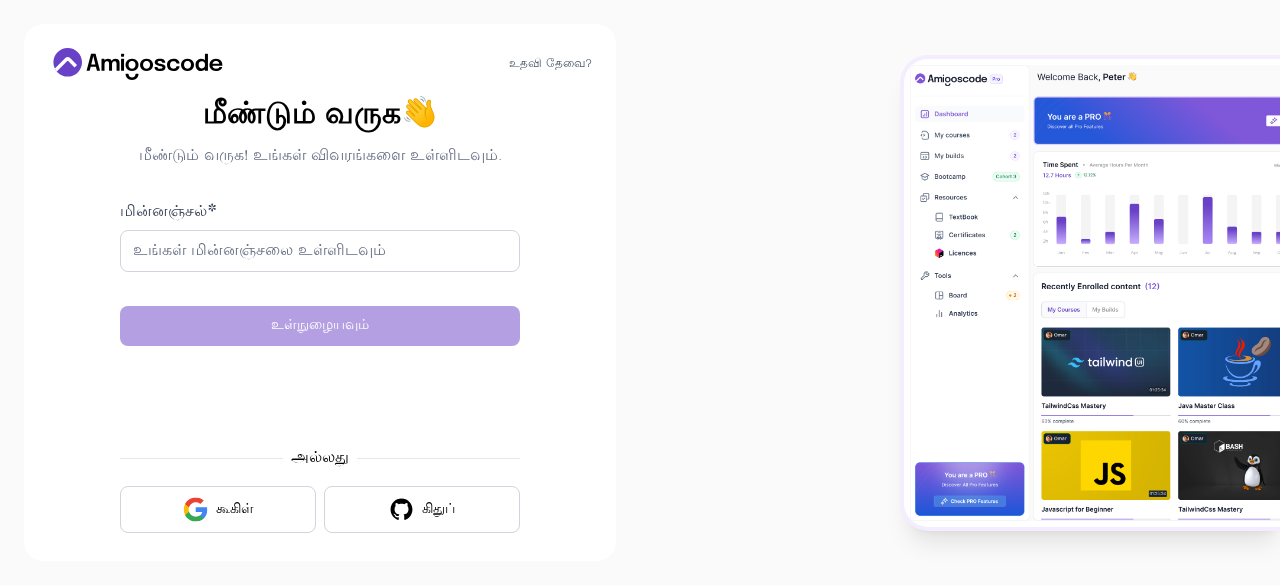 scroll, scrollTop: 0, scrollLeft: 0, axis: both 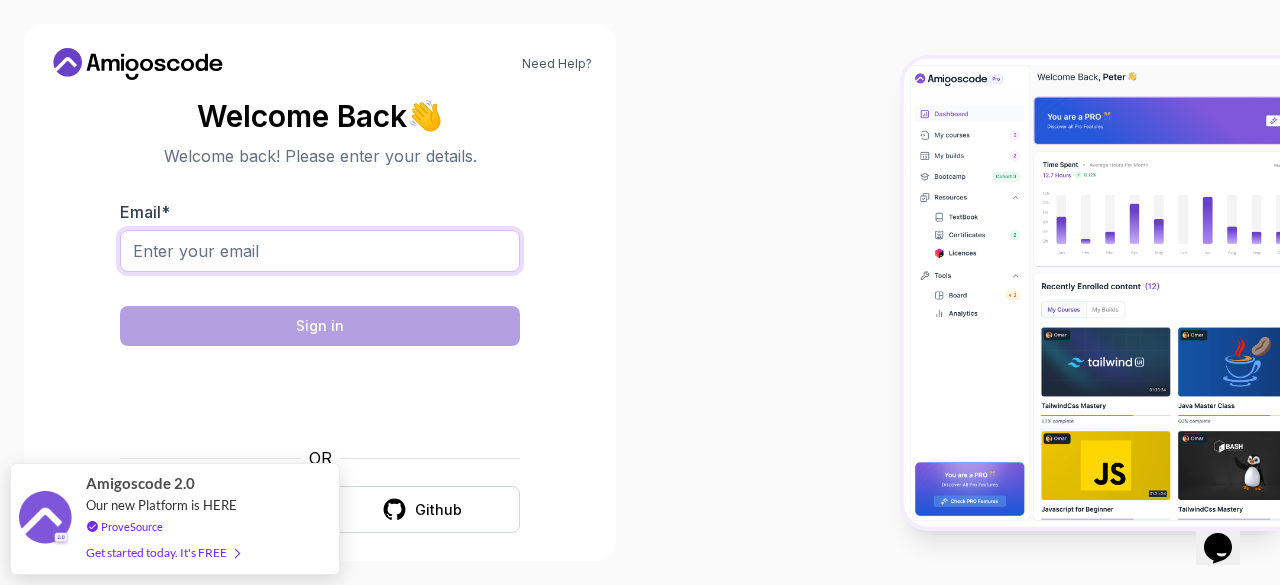 click on "Email *" at bounding box center (320, 251) 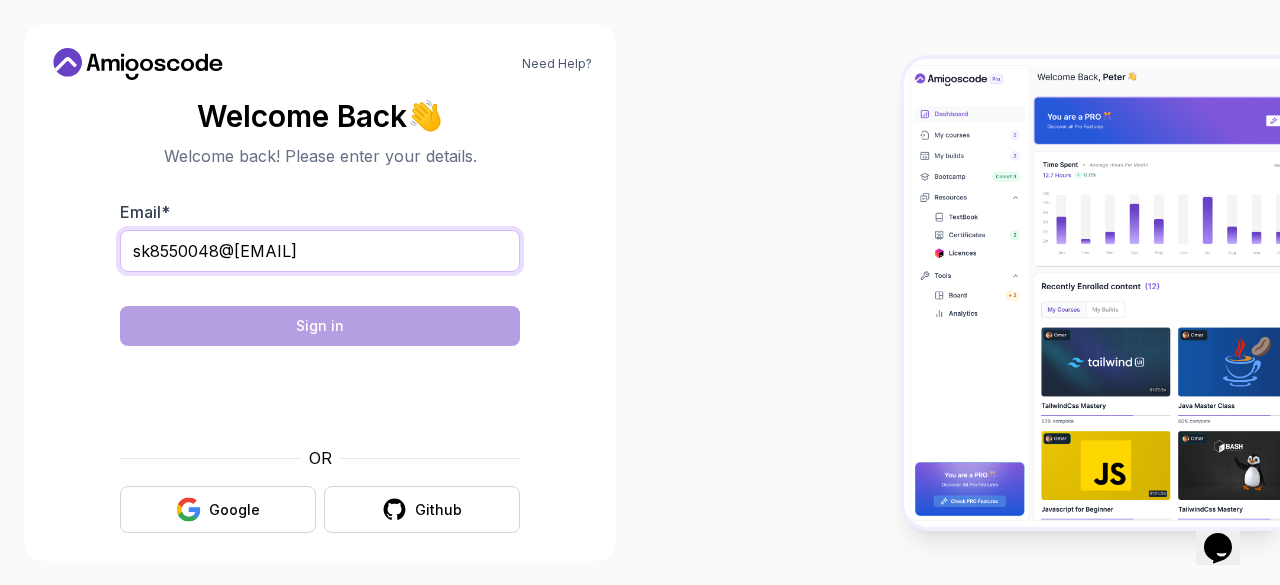 type on "sk8550048@[EMAIL]" 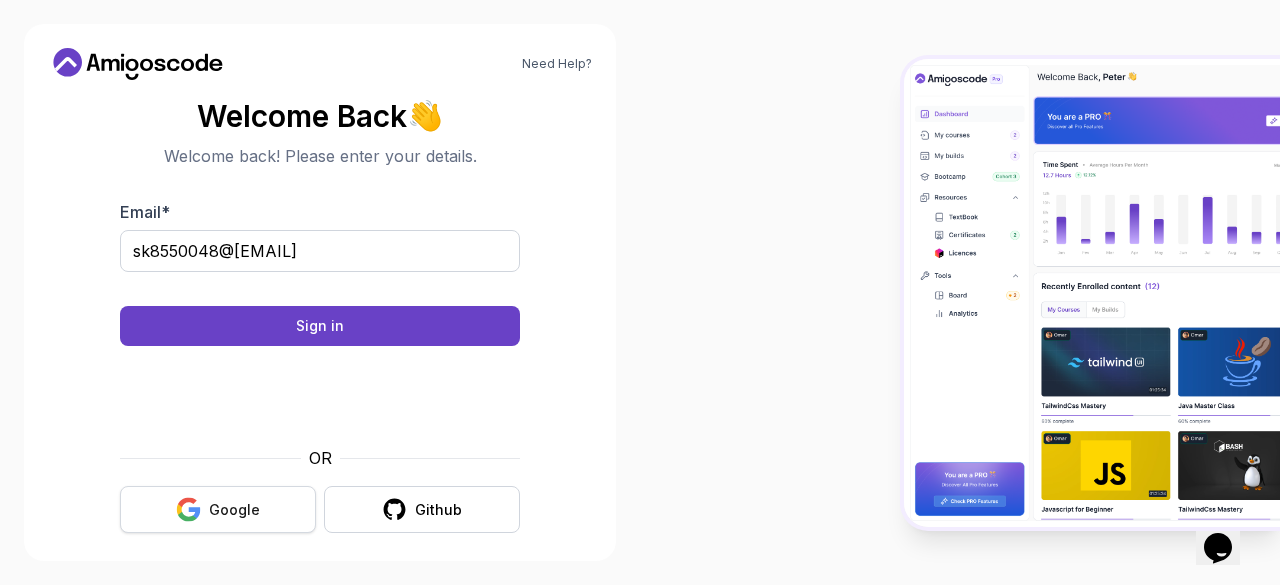 click on "Google" at bounding box center (234, 510) 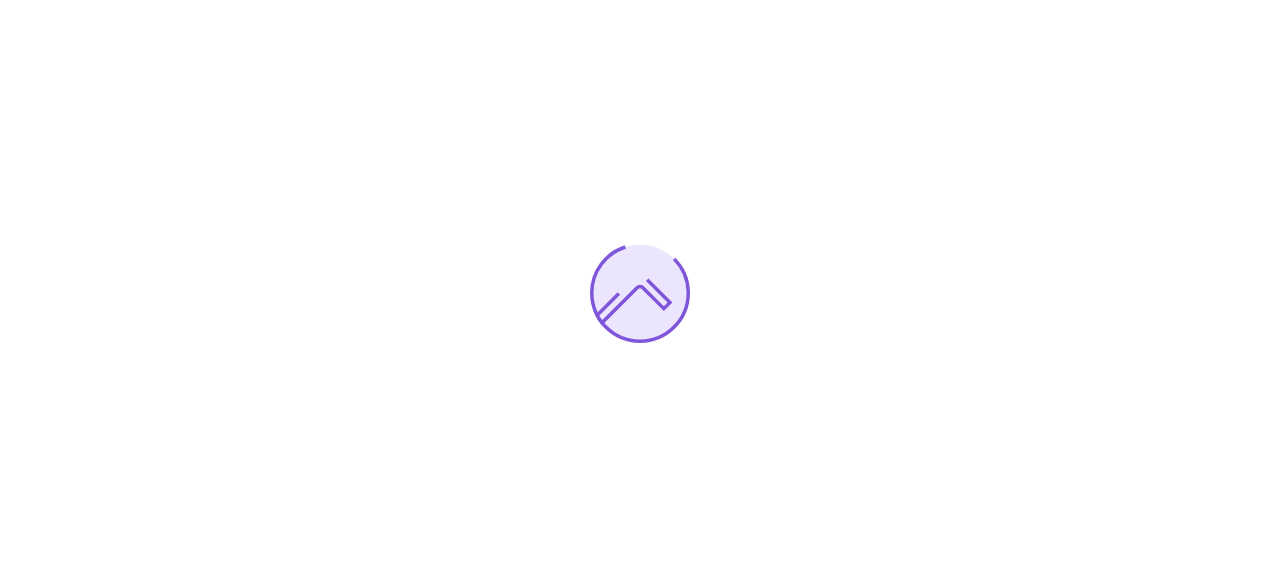 scroll, scrollTop: 0, scrollLeft: 0, axis: both 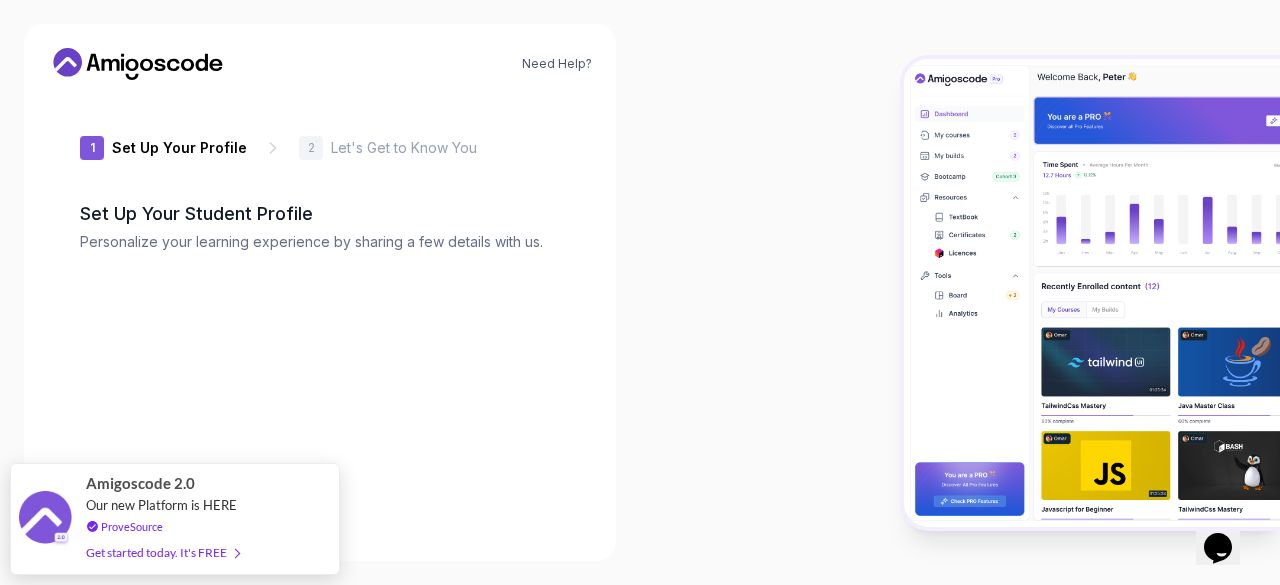 type on "[USERNAME]" 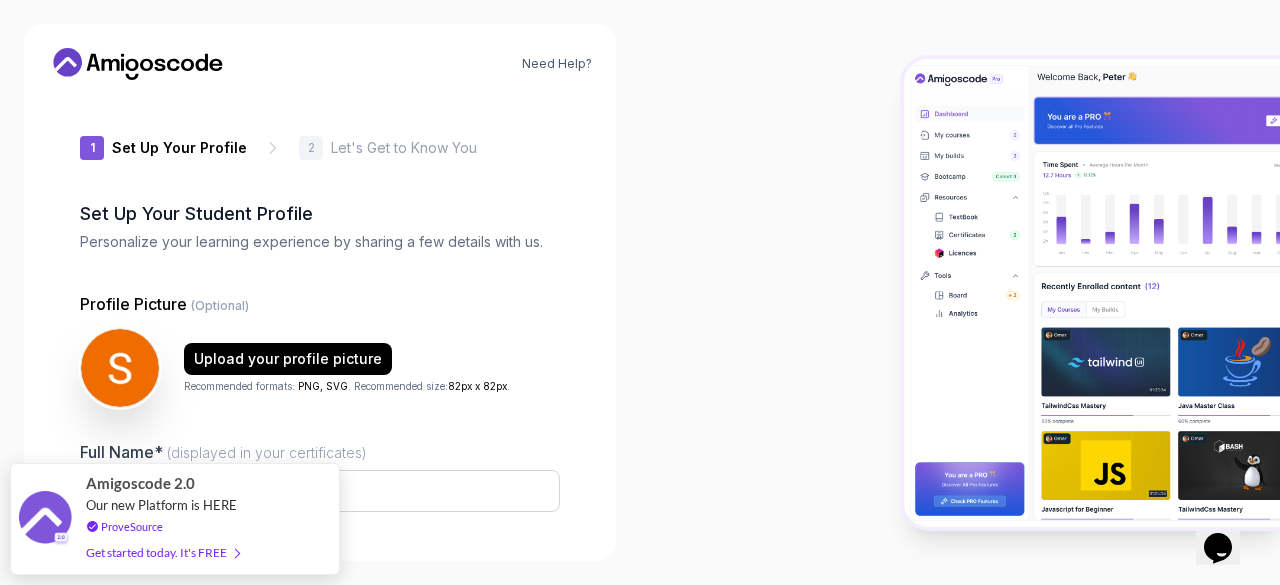 click at bounding box center (960, 292) 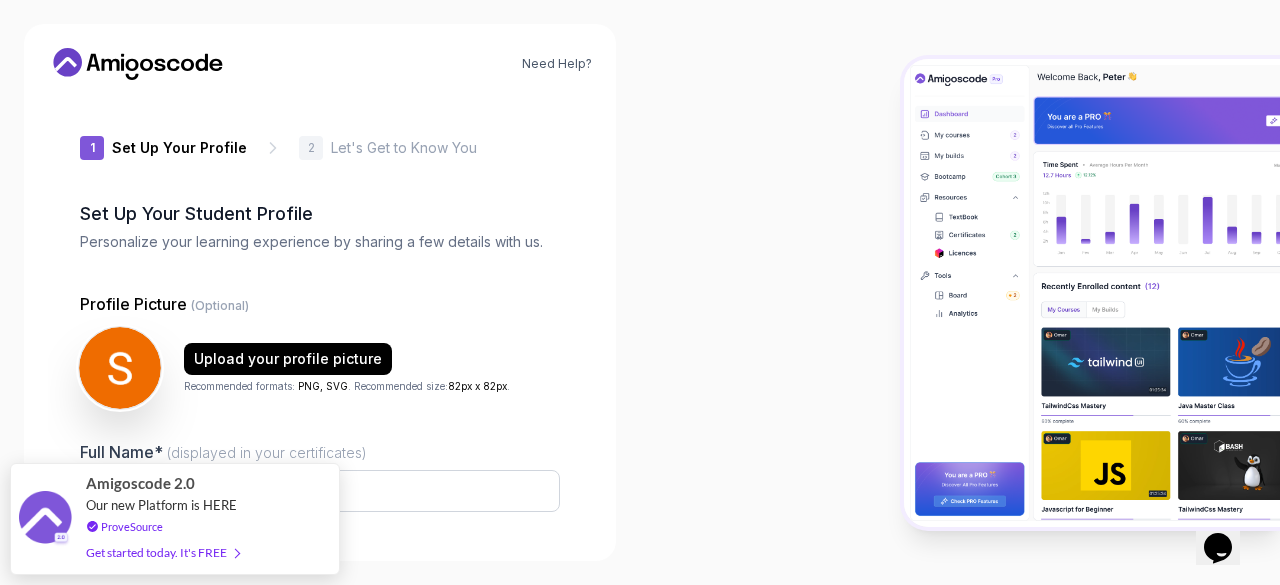 click at bounding box center [120, 368] 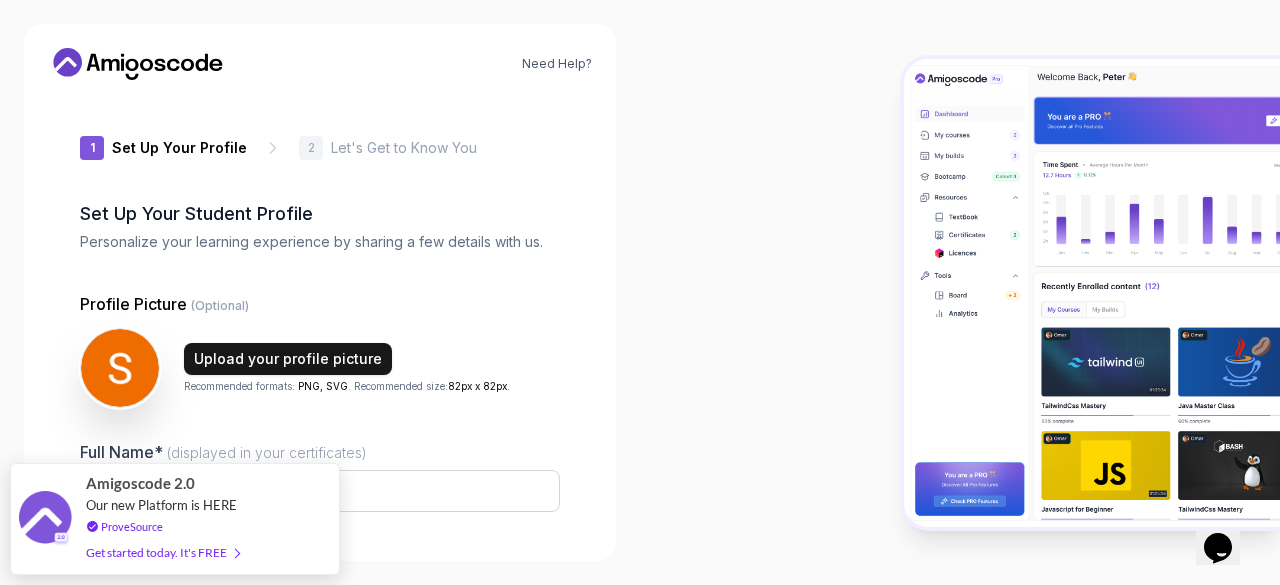 click on "Upload your profile picture" at bounding box center (288, 359) 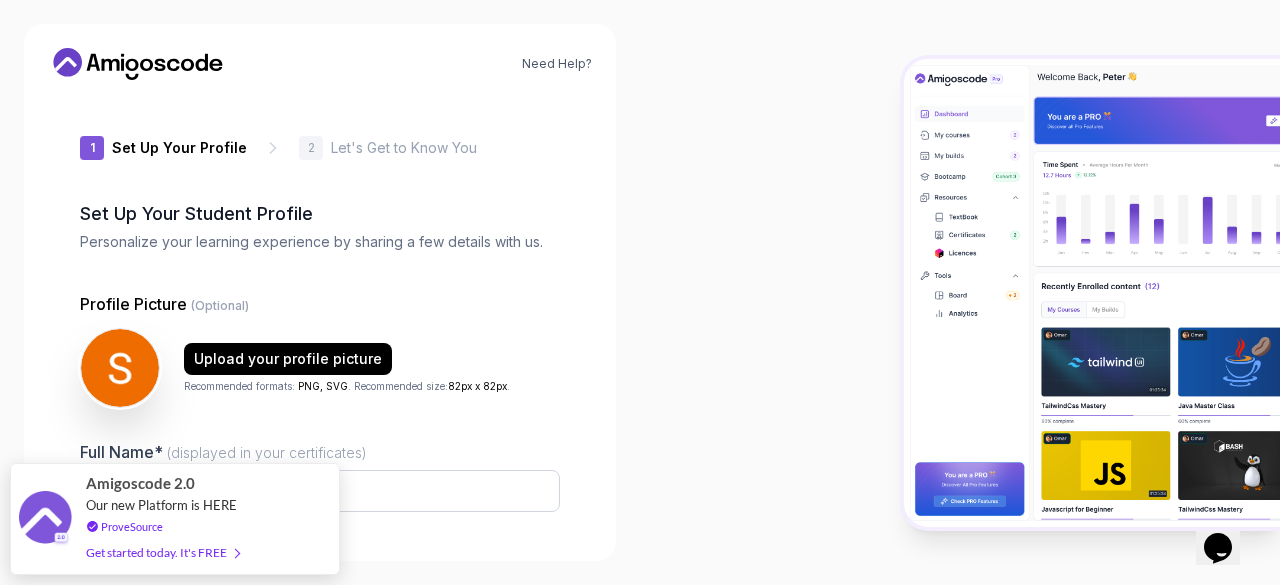 click 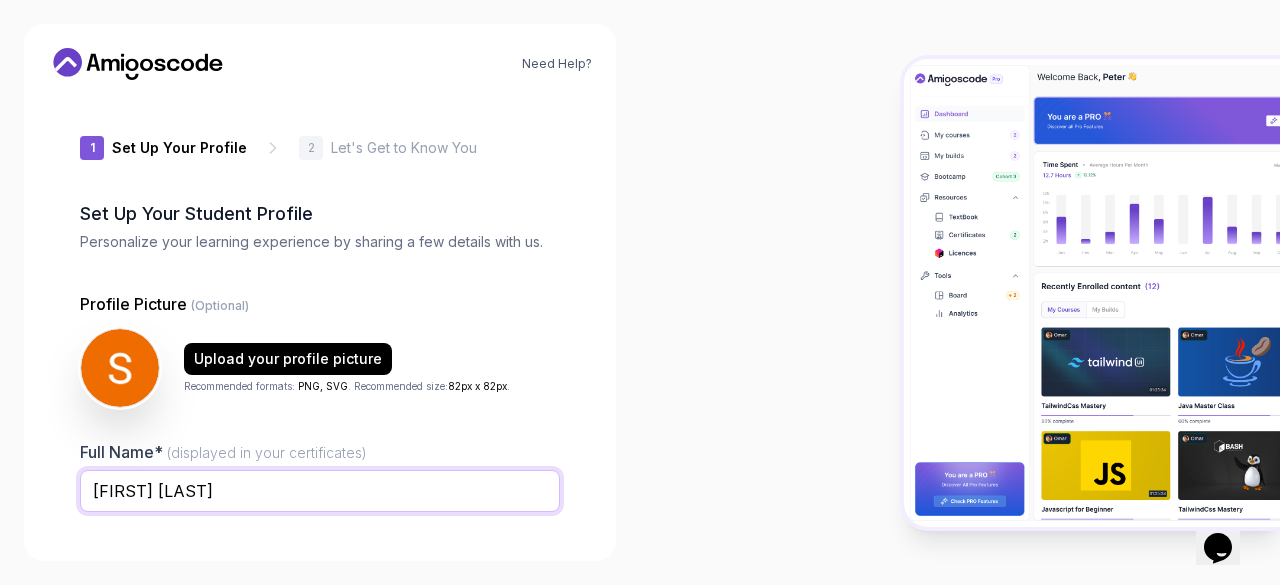 click on "SATHISH KUMAR" at bounding box center (320, 491) 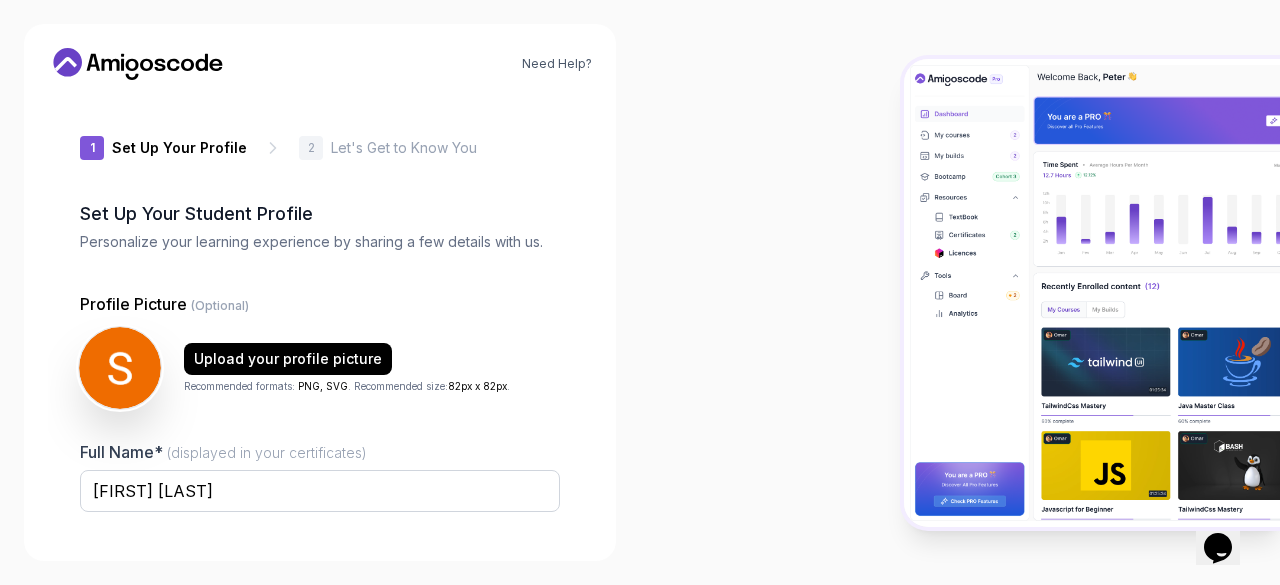 click at bounding box center (120, 368) 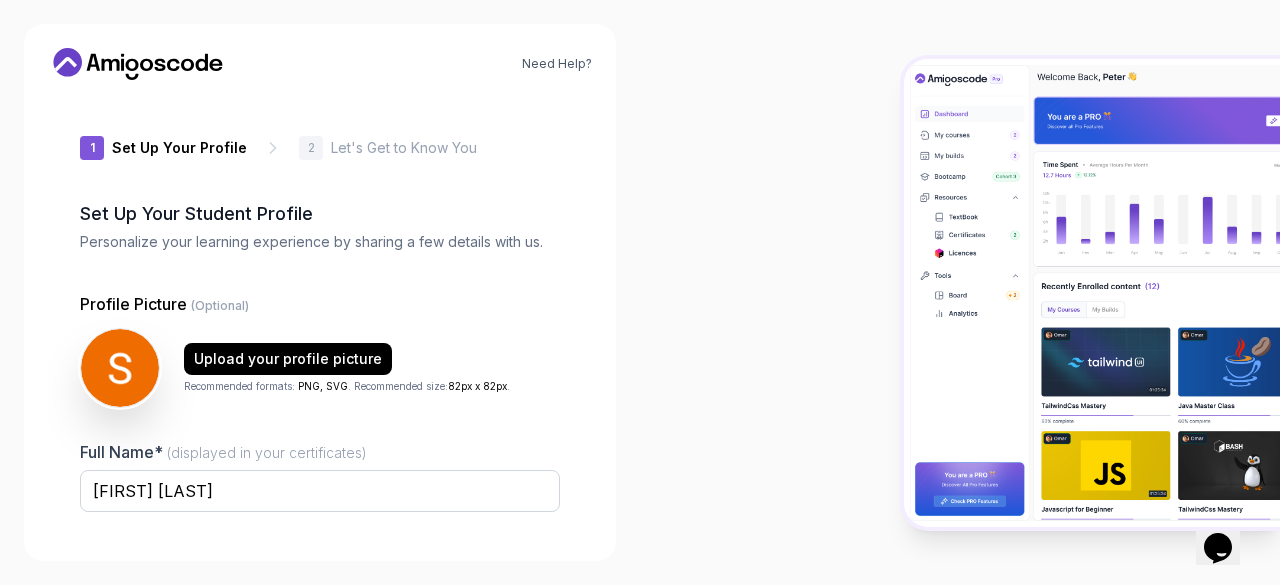 click 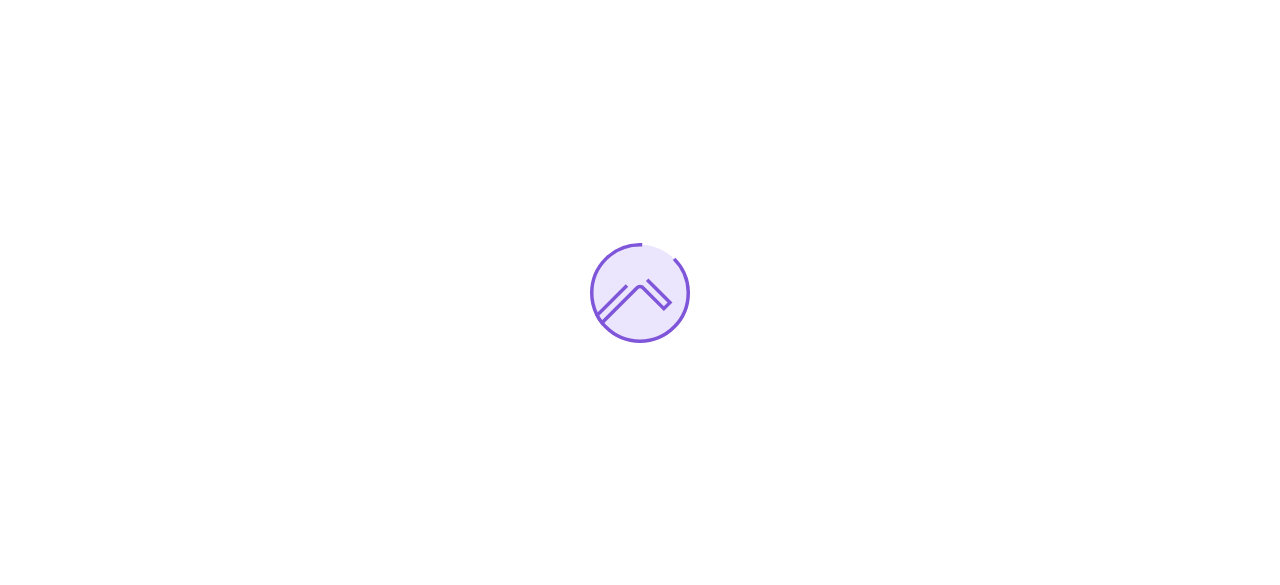 scroll, scrollTop: 0, scrollLeft: 0, axis: both 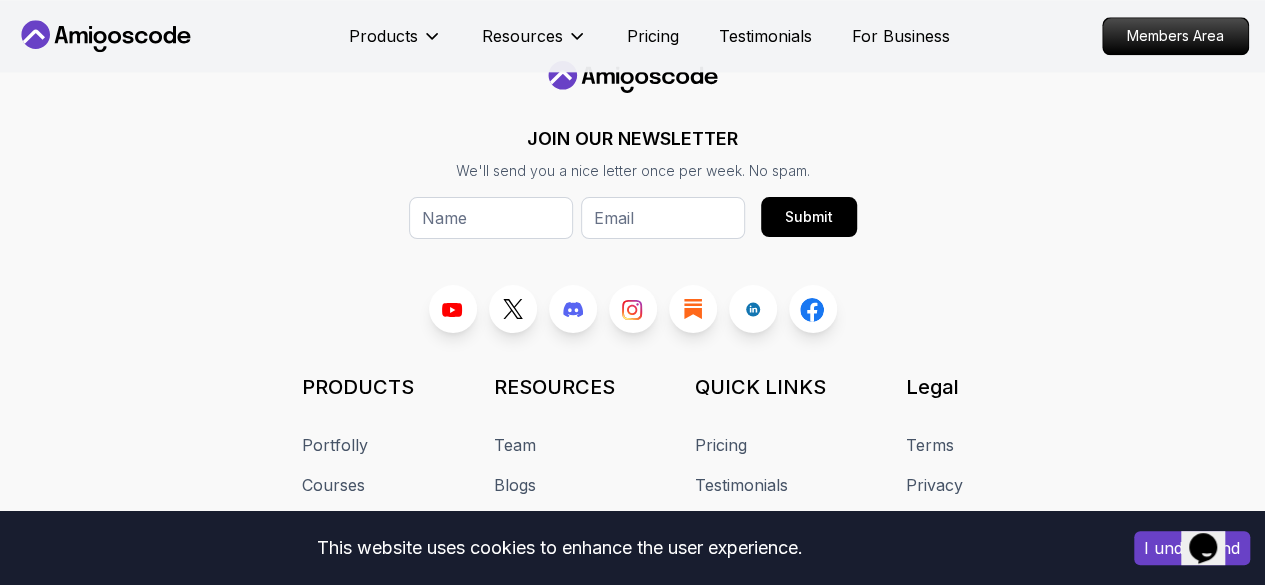 click 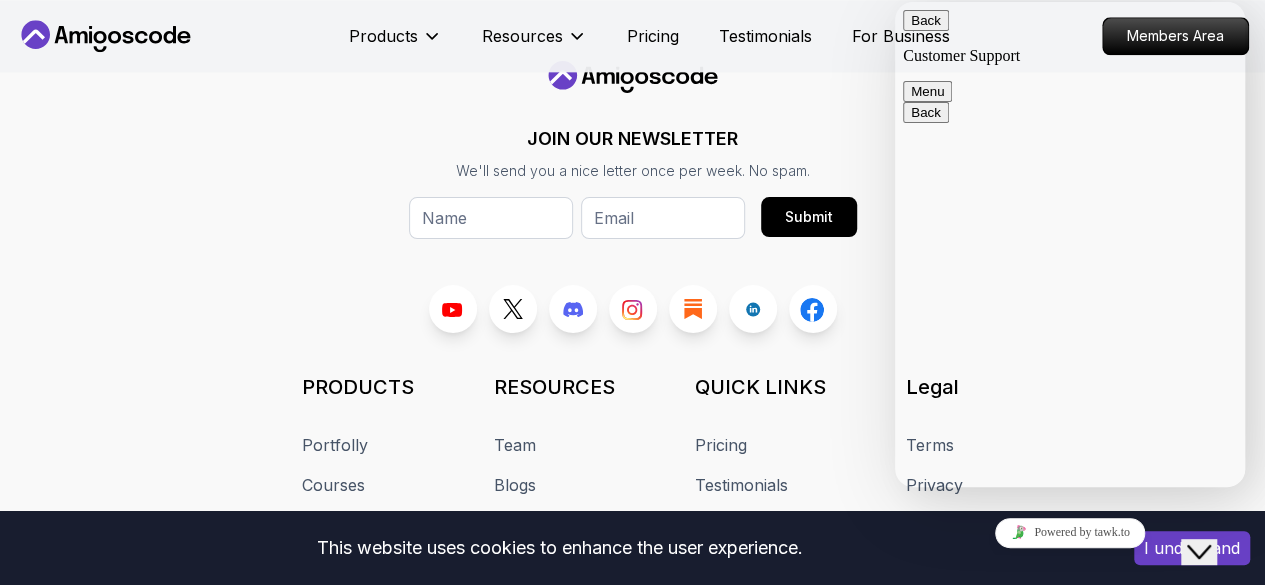 scroll, scrollTop: 406, scrollLeft: 0, axis: vertical 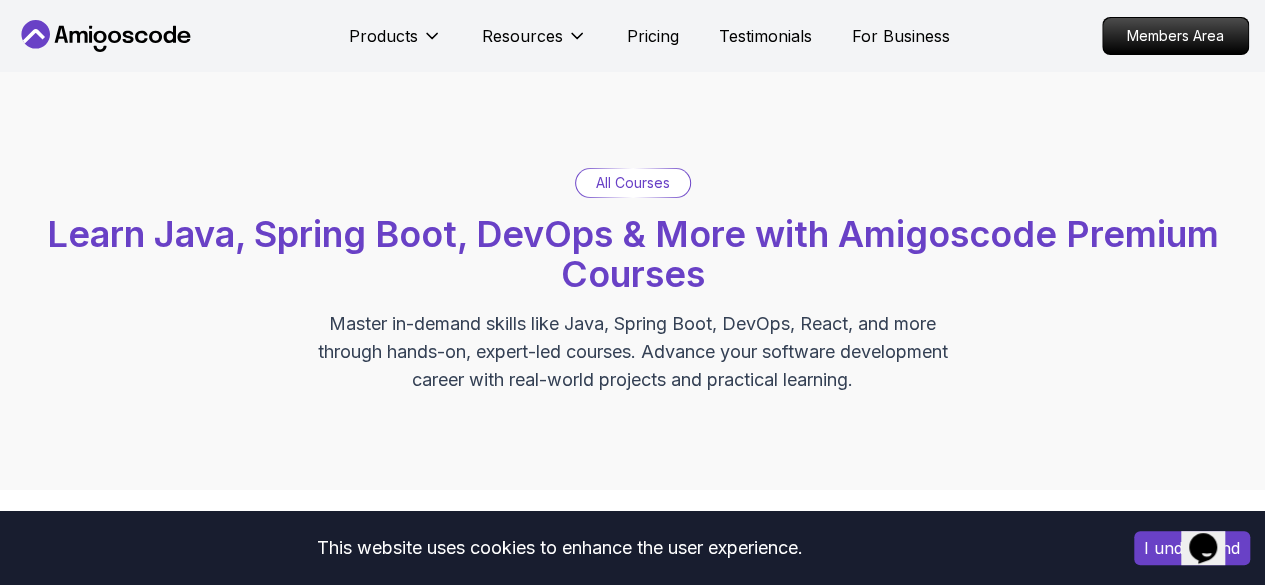 click on "All Courses" at bounding box center (633, 183) 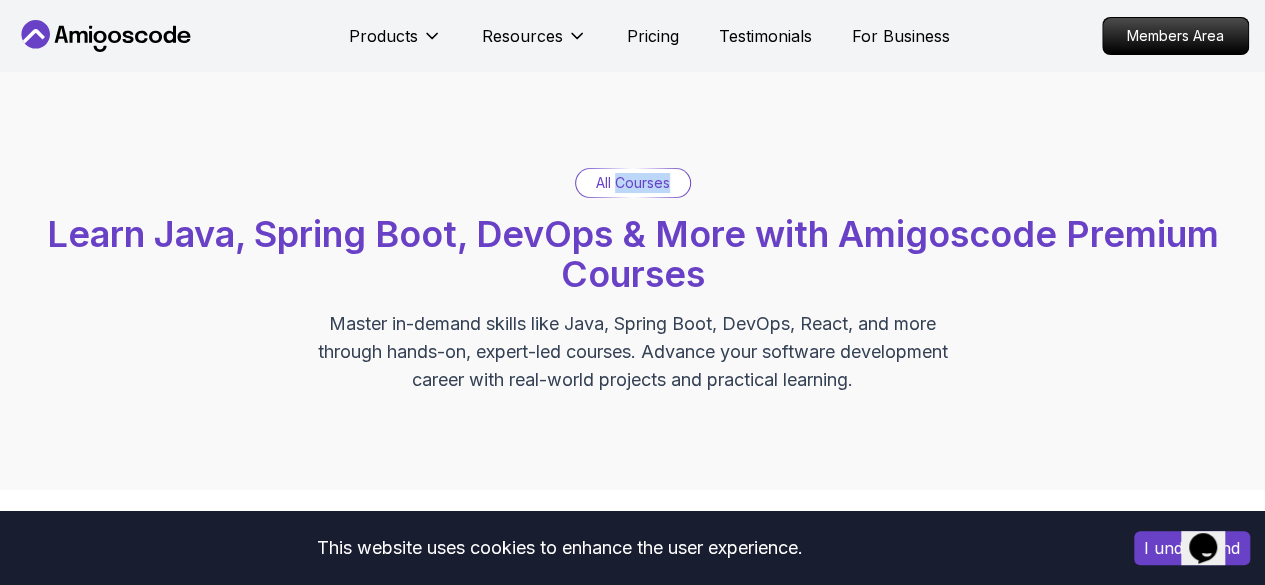 click on "All Courses" at bounding box center (633, 183) 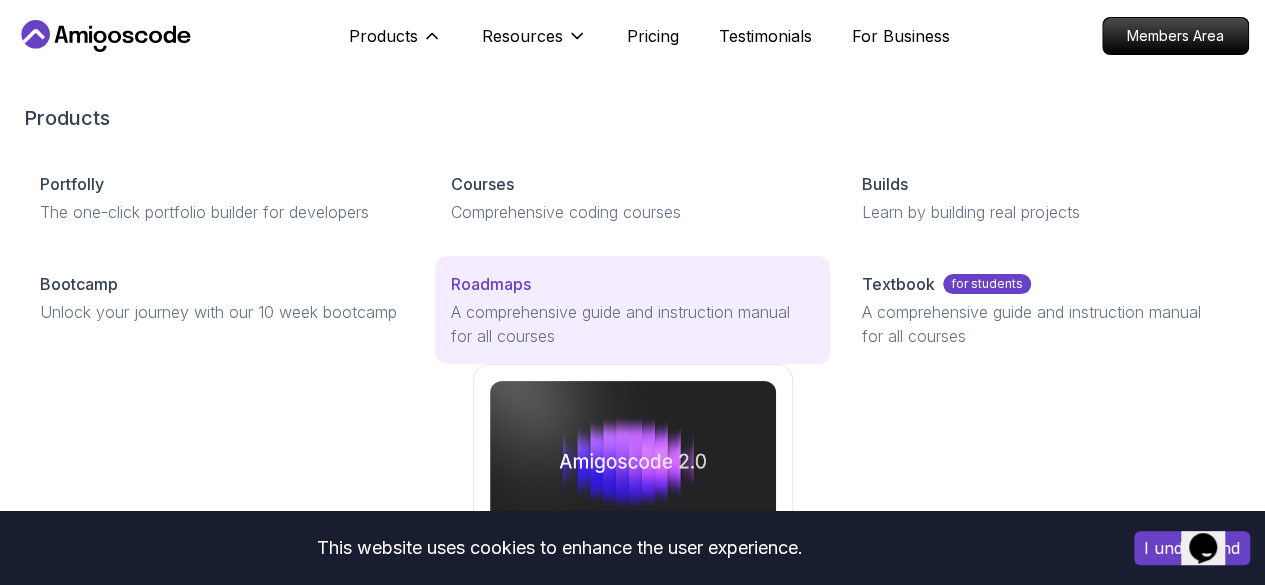 click on "Roadmaps" at bounding box center (491, 284) 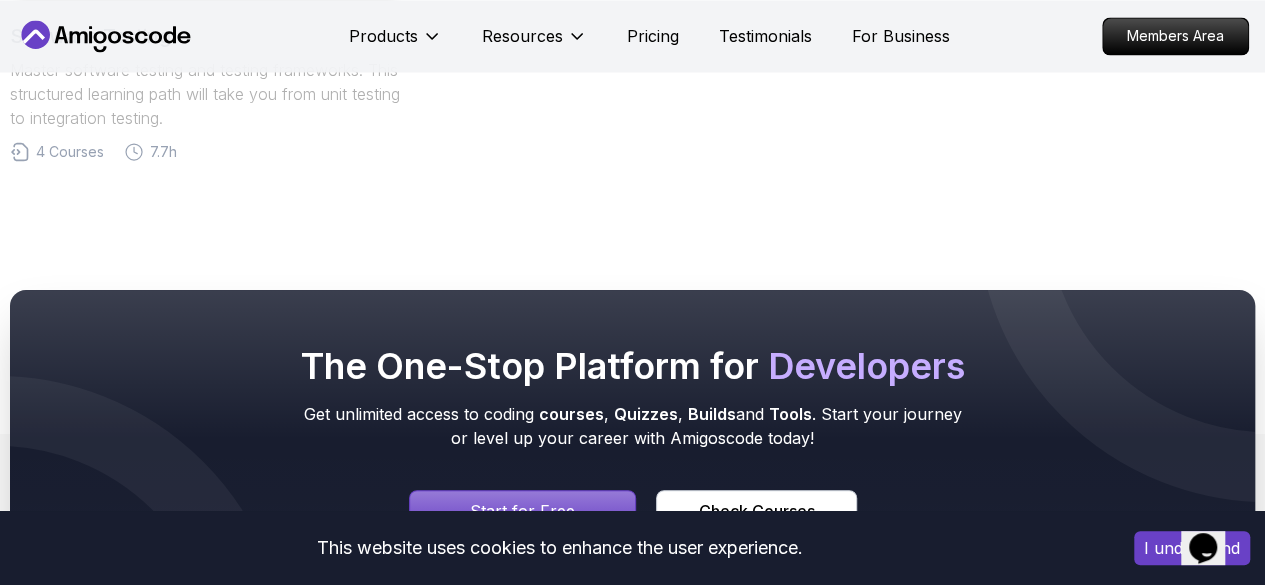 scroll, scrollTop: 0, scrollLeft: 0, axis: both 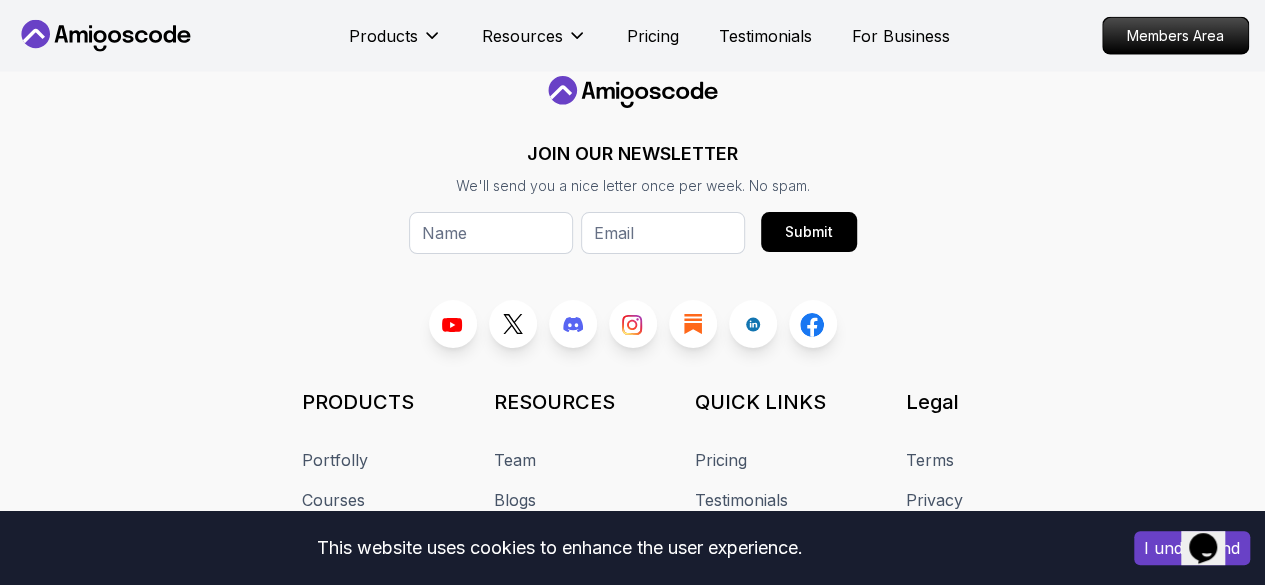 click on "JOIN OUR NEWSLETTER We'll send you a nice letter once per week. No spam. Submit PRODUCTS Portfolly Courses Builds soon Bootcamp Roadmaps Textbook RESOURCES Team Blogs Newsletter Community QUICK LINKS Pricing Testimonials Merch Support Legal Terms Privacy Assalamualaikum 👋 © 2025 Amigoscode. All rights reserved. [EMAIL] © 2025 Amigoscode. All rights reserved." at bounding box center [632, 429] 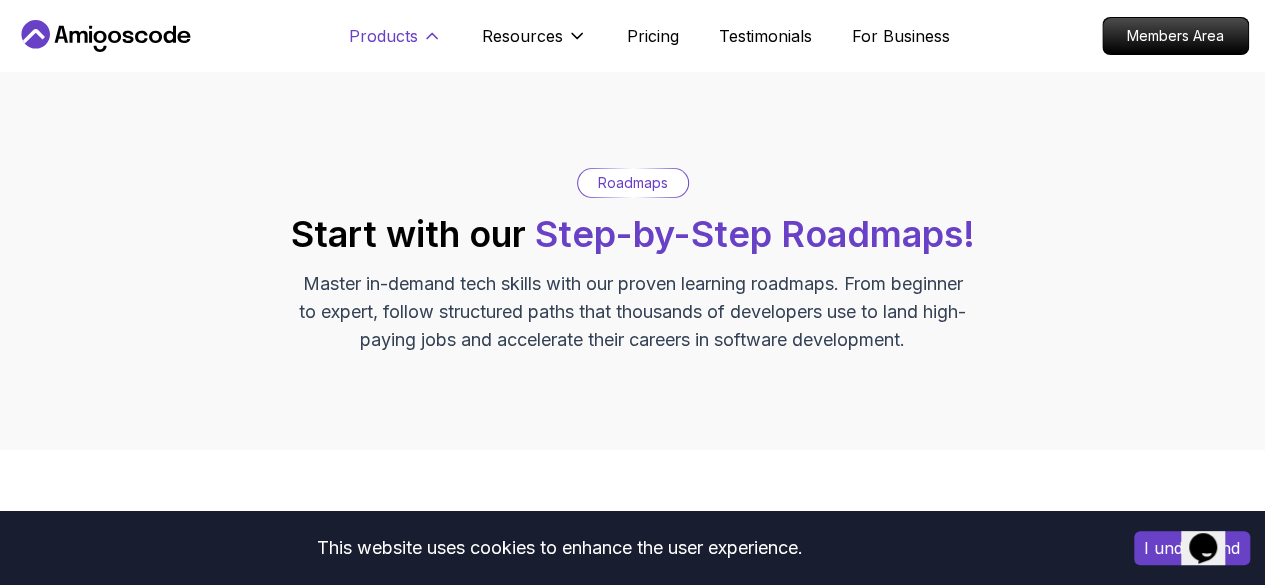 click 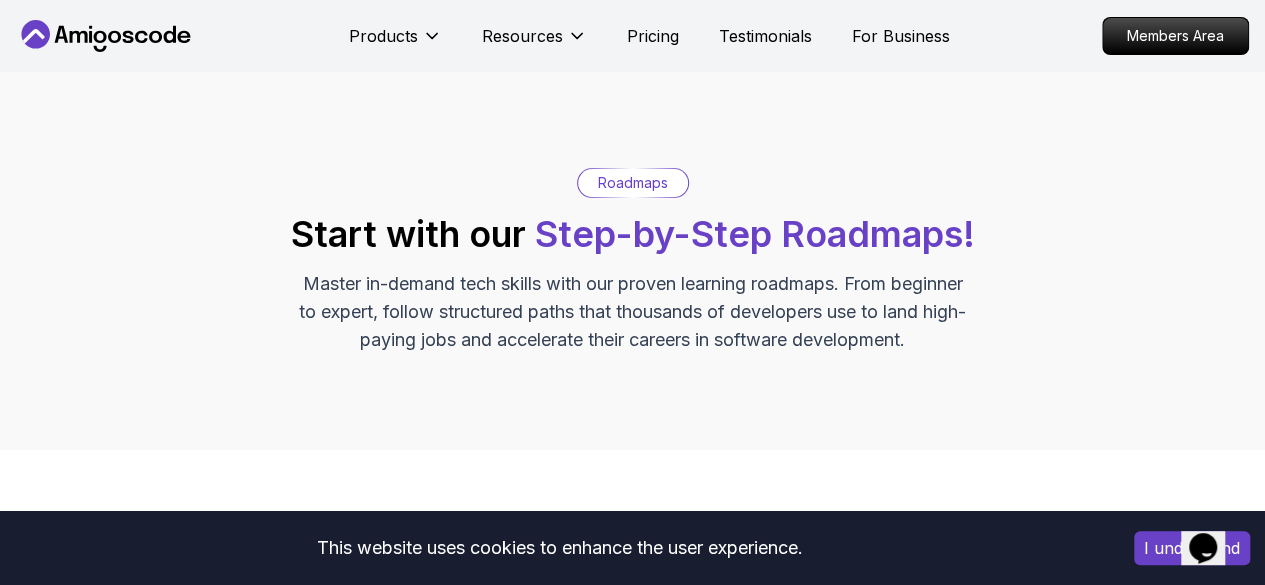click 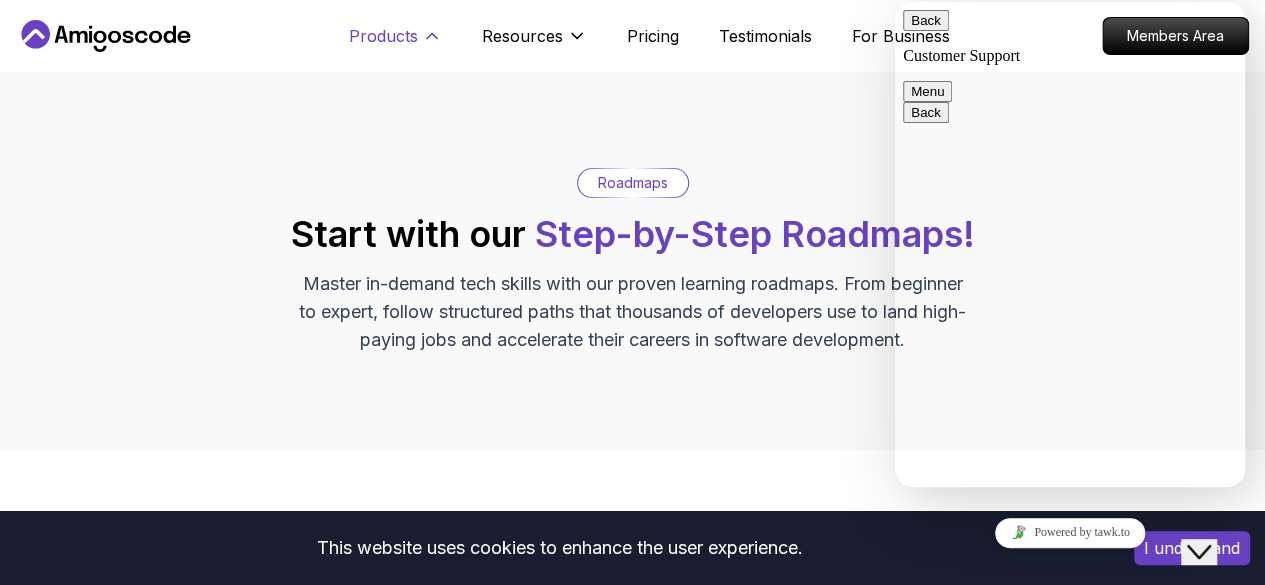 click 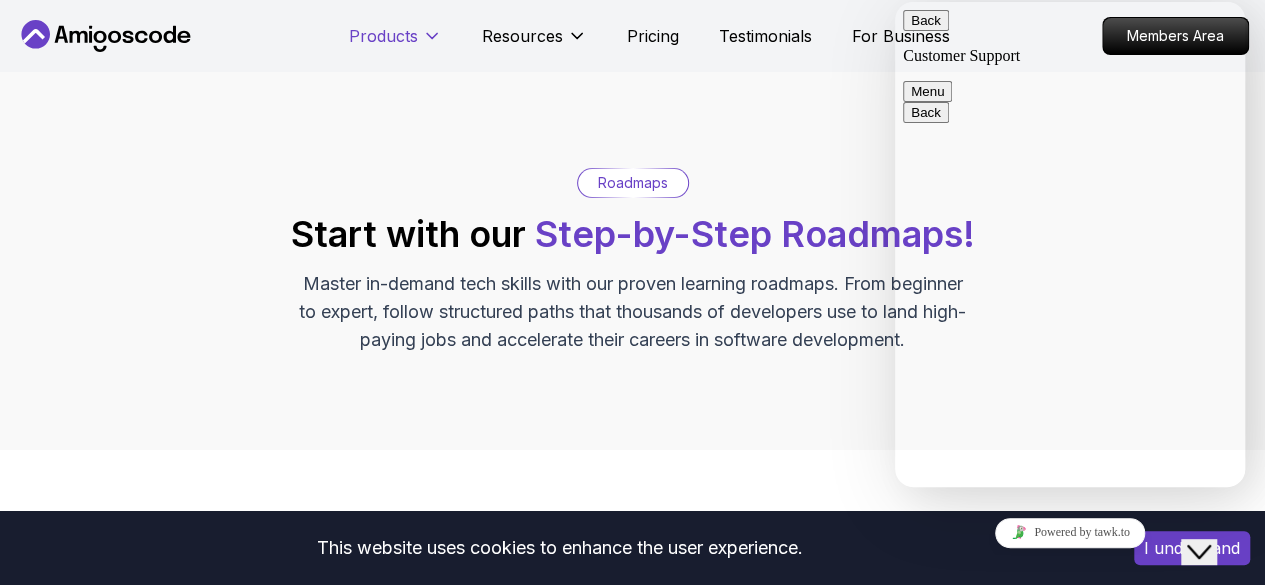 click 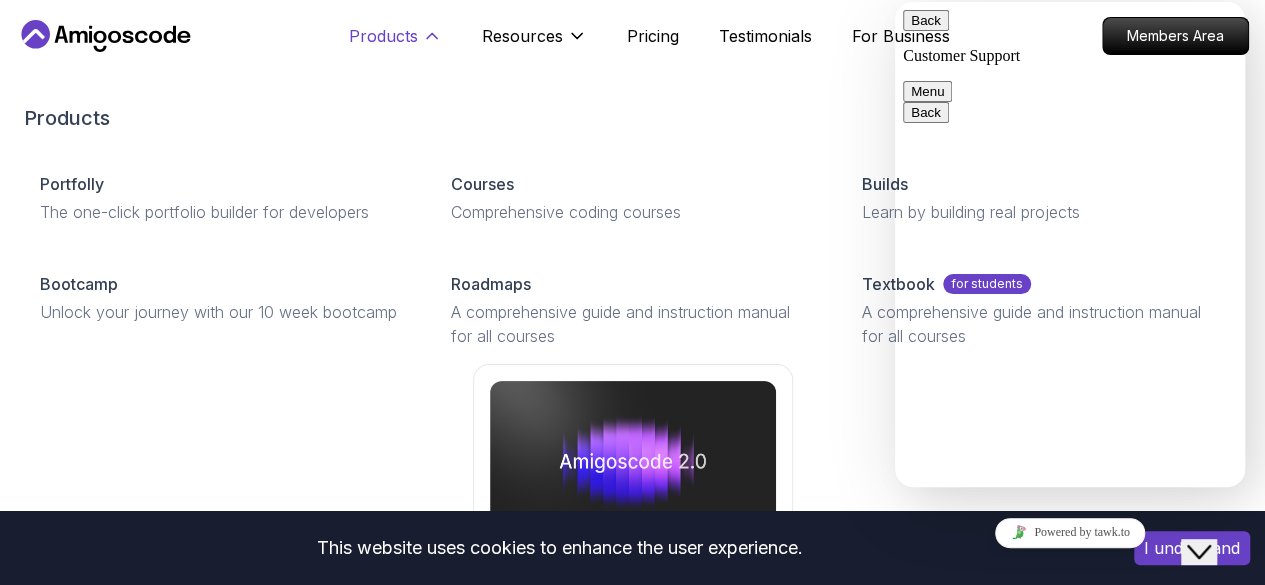 click 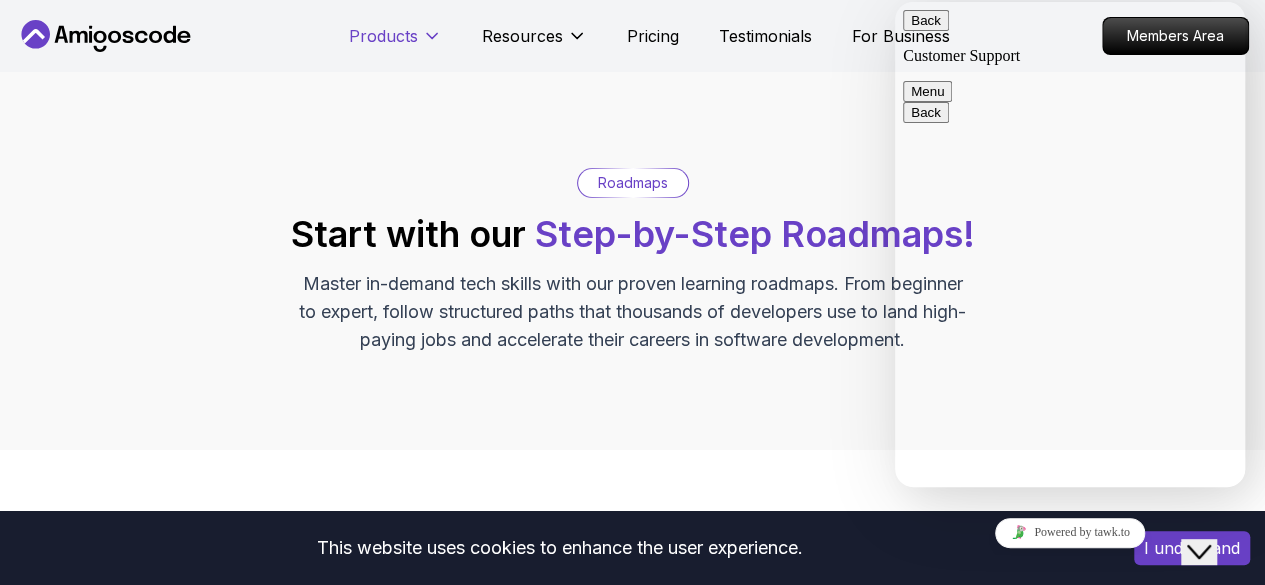 click 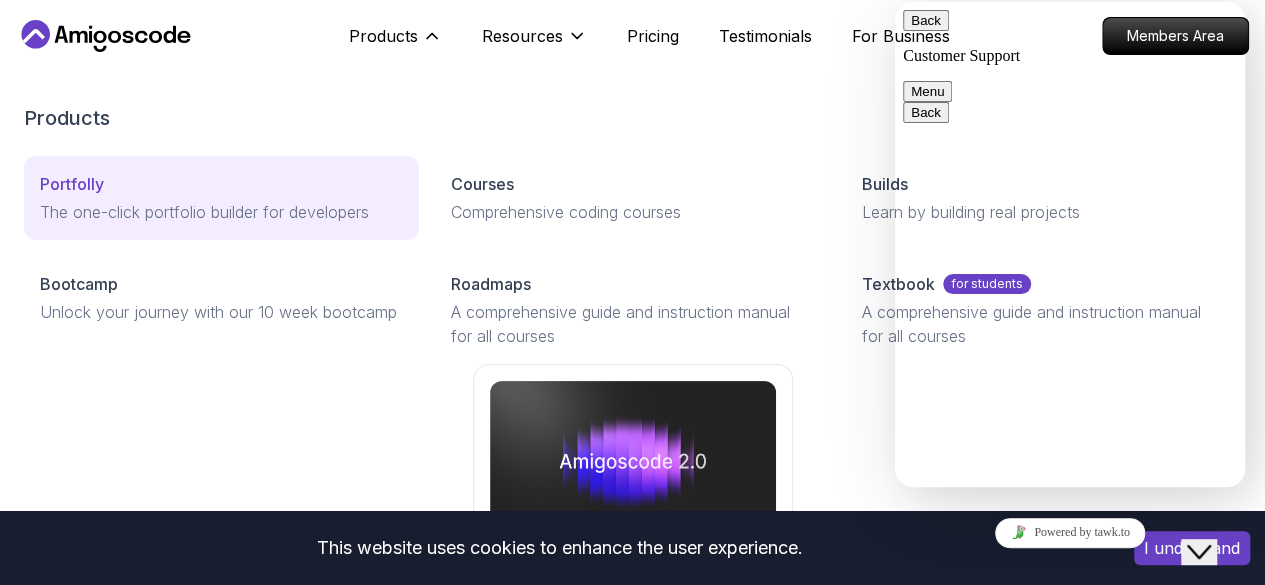 click on "Portfolly" at bounding box center (221, 184) 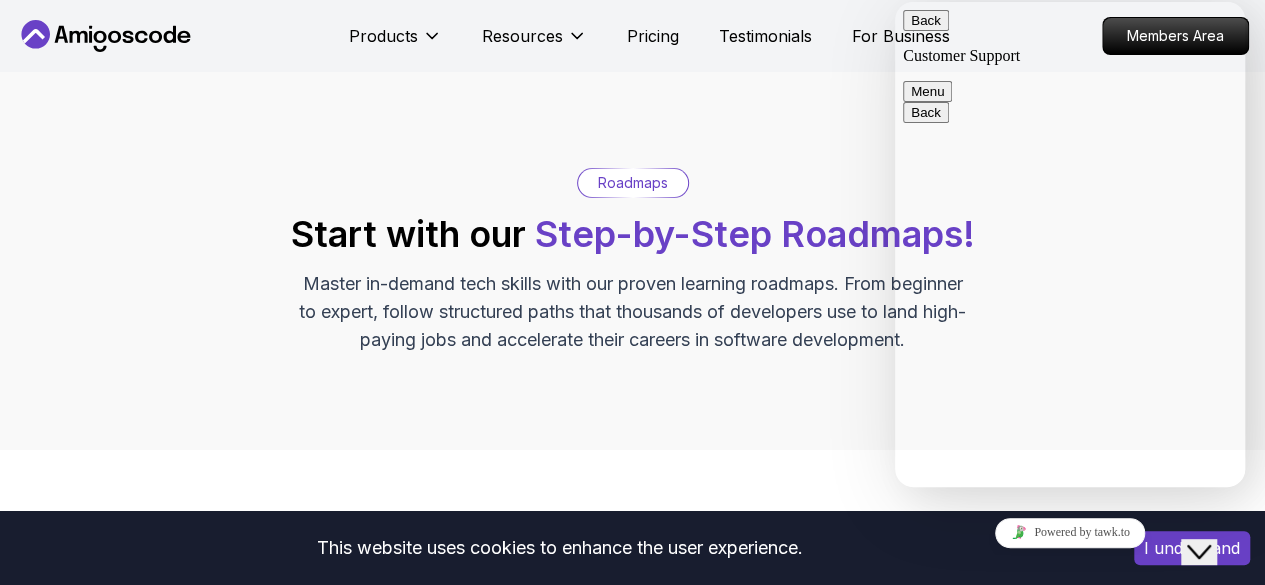 click on "Roadmaps" at bounding box center (633, 183) 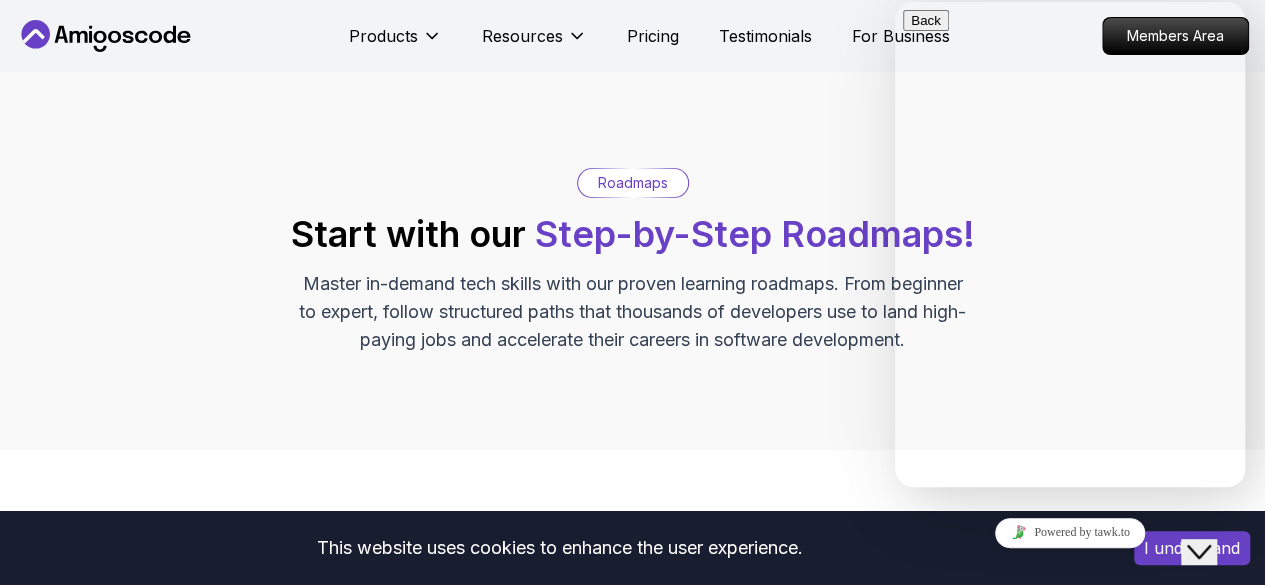 scroll, scrollTop: 356, scrollLeft: 0, axis: vertical 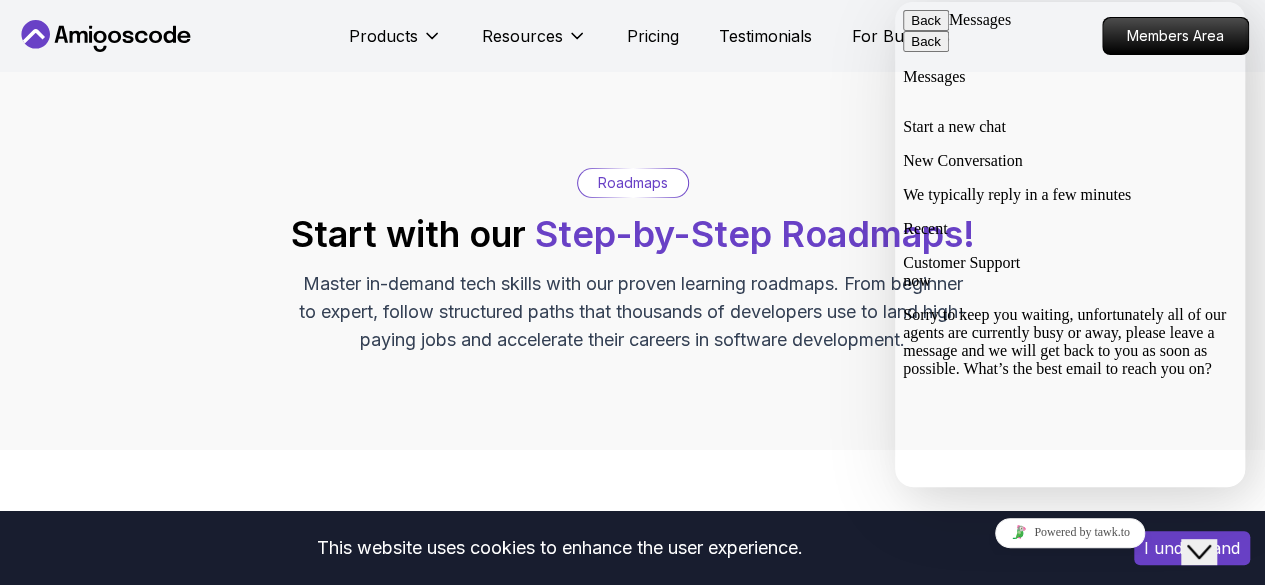 click at bounding box center (911, 866) 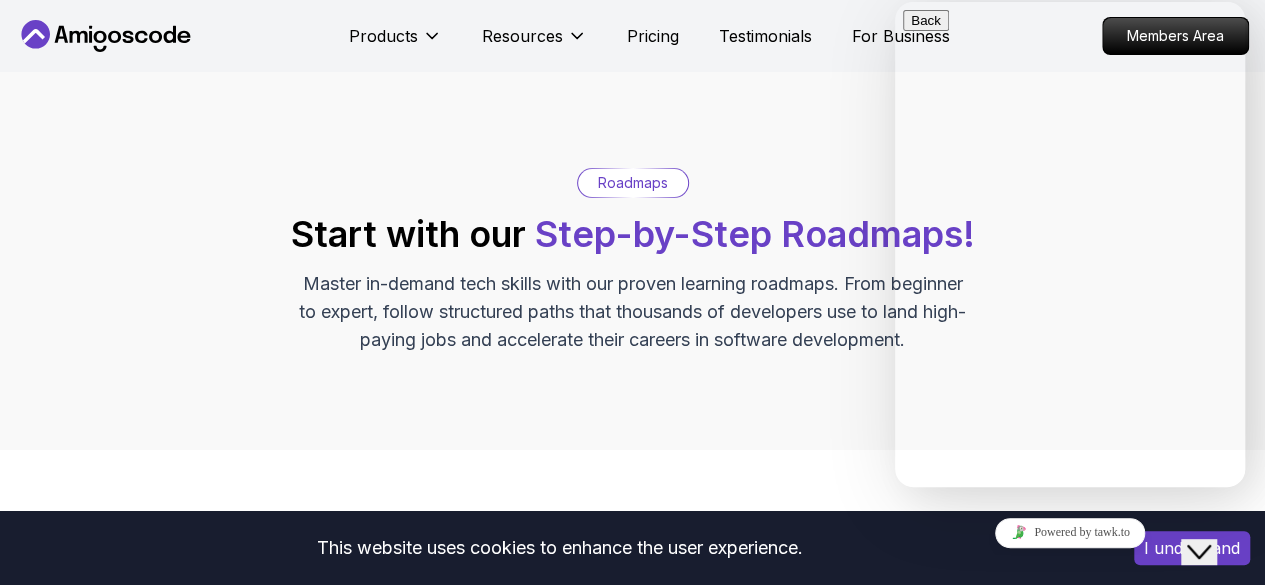 click on "Close Chat This icon closes the chat window." 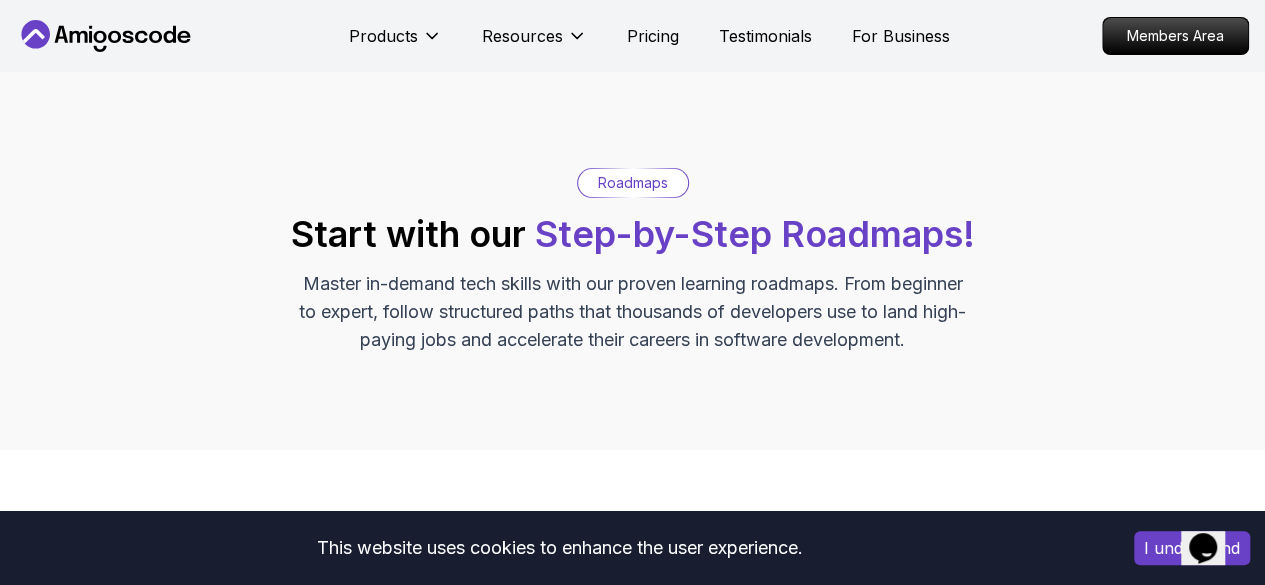 click on "Roadmaps" at bounding box center [633, 183] 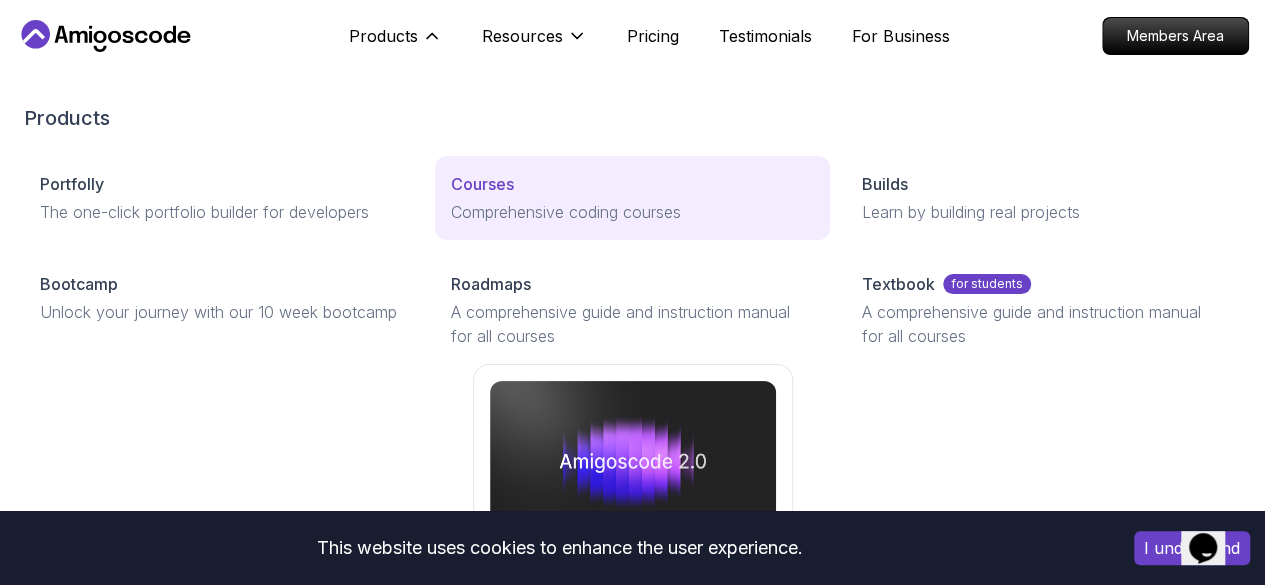 click on "Comprehensive coding courses" at bounding box center [632, 212] 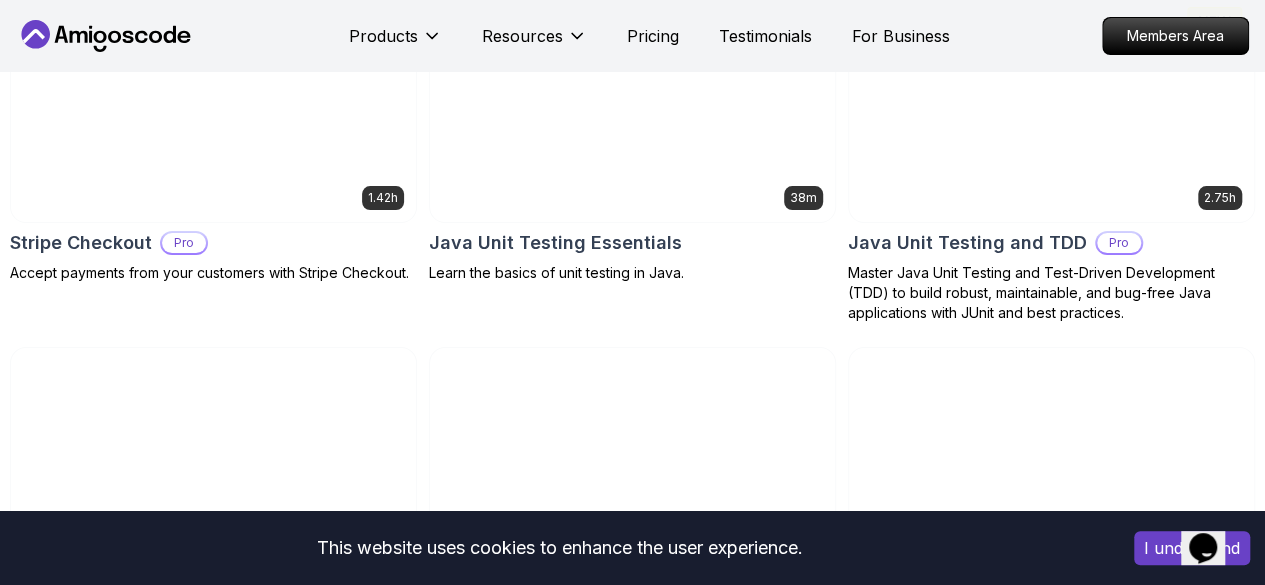 scroll, scrollTop: 3760, scrollLeft: 0, axis: vertical 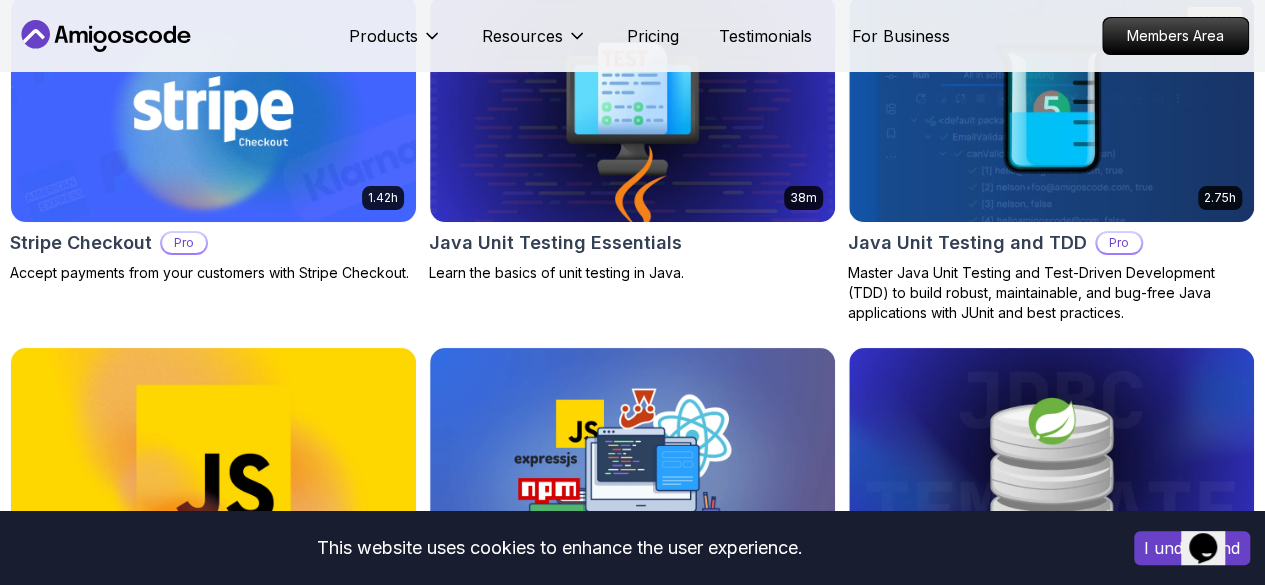 click at bounding box center (213, 795) 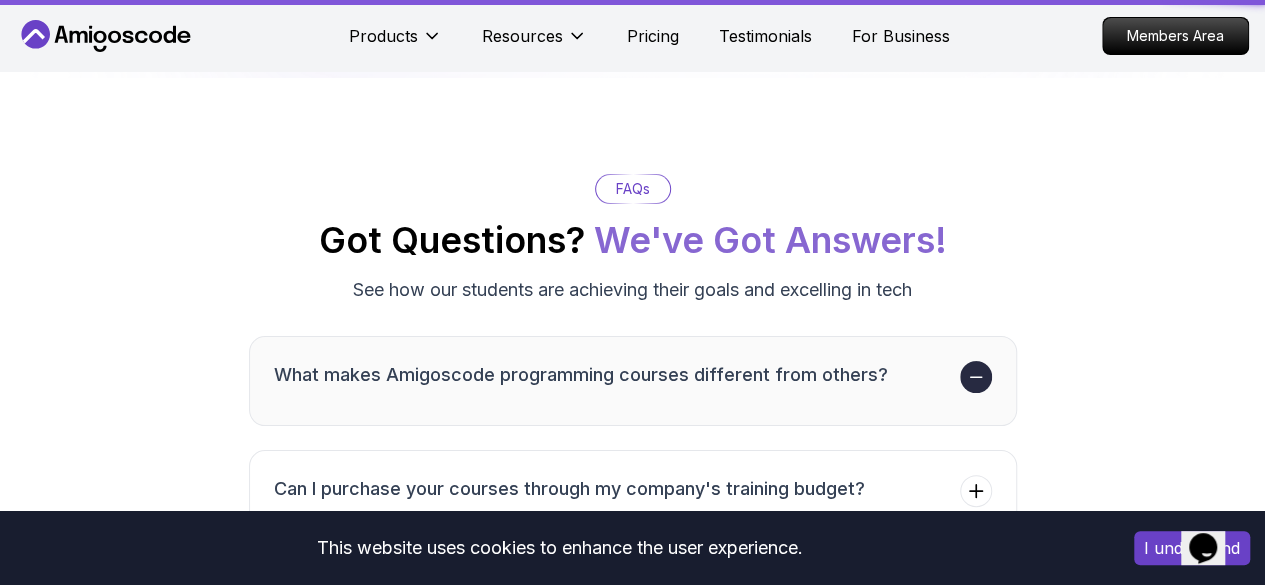 scroll, scrollTop: 0, scrollLeft: 0, axis: both 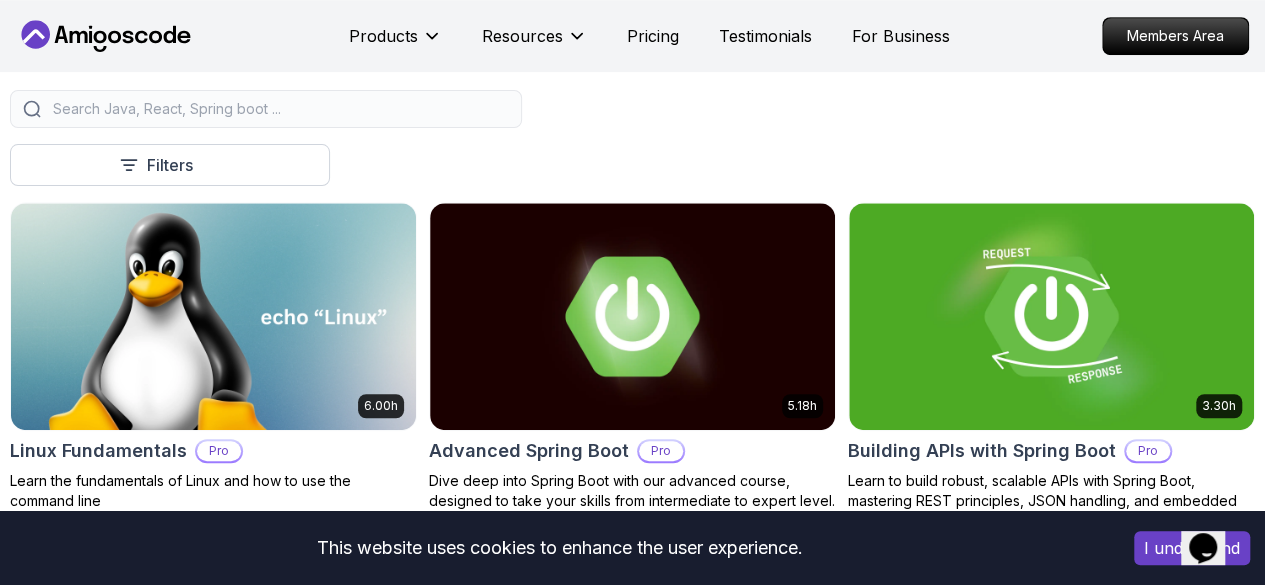 click at bounding box center [266, 109] 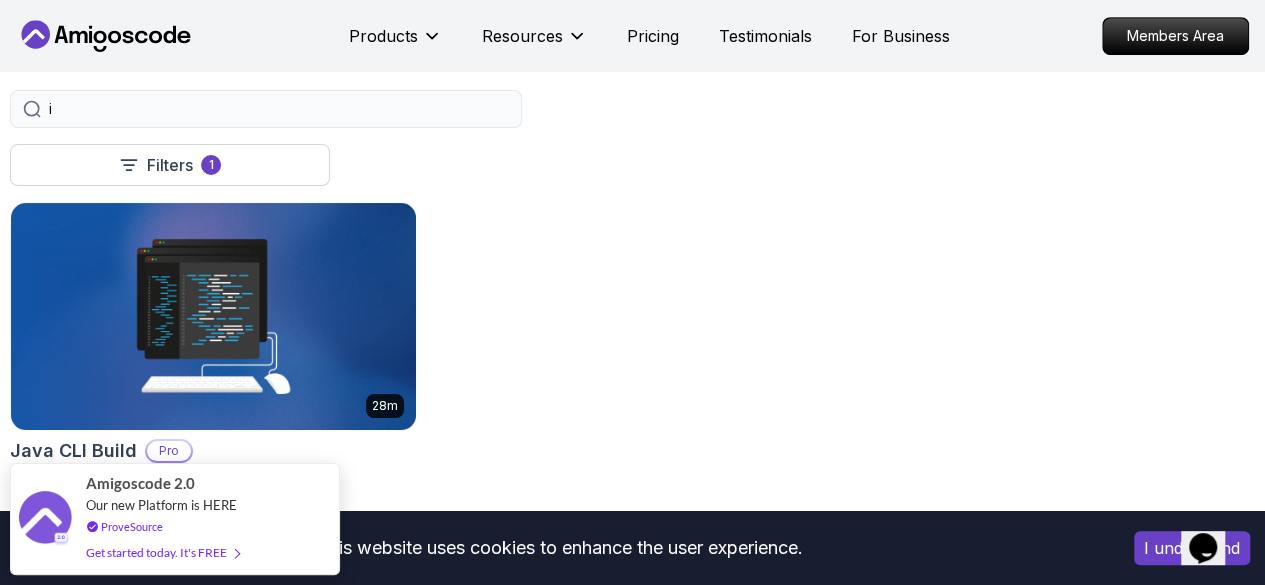 type on "i" 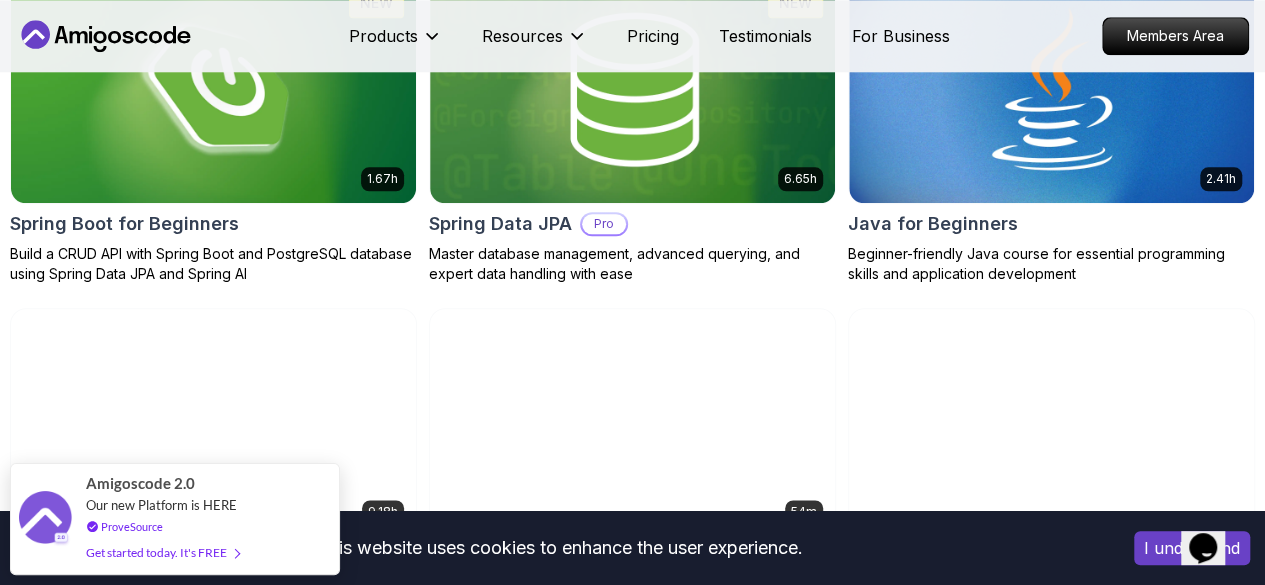 scroll, scrollTop: 0, scrollLeft: 0, axis: both 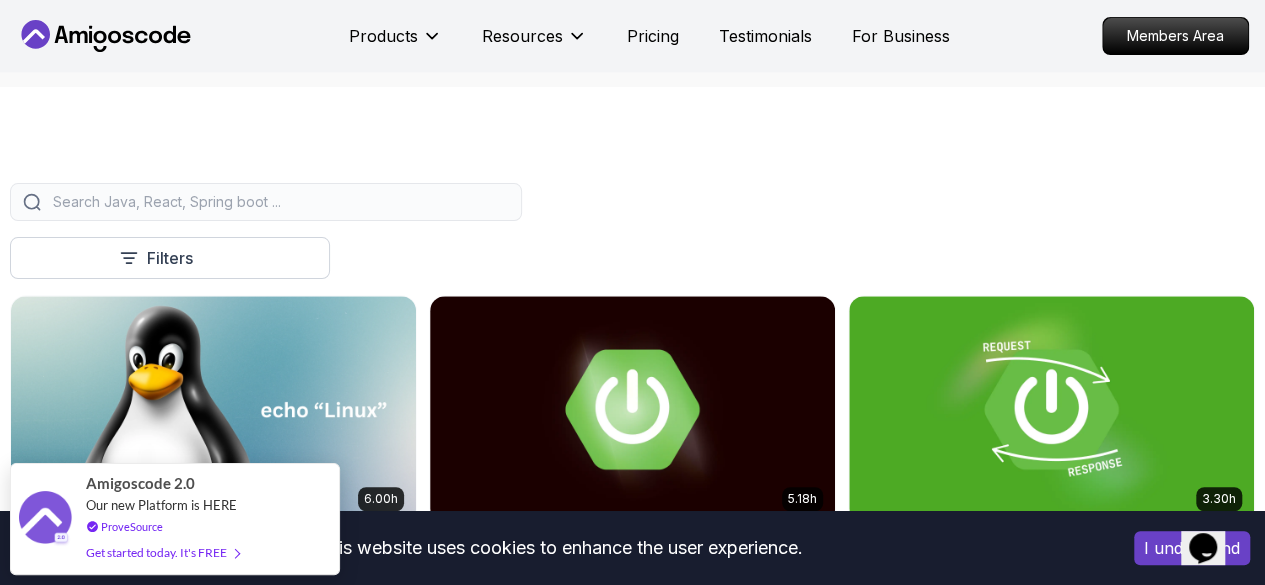 click at bounding box center [266, 202] 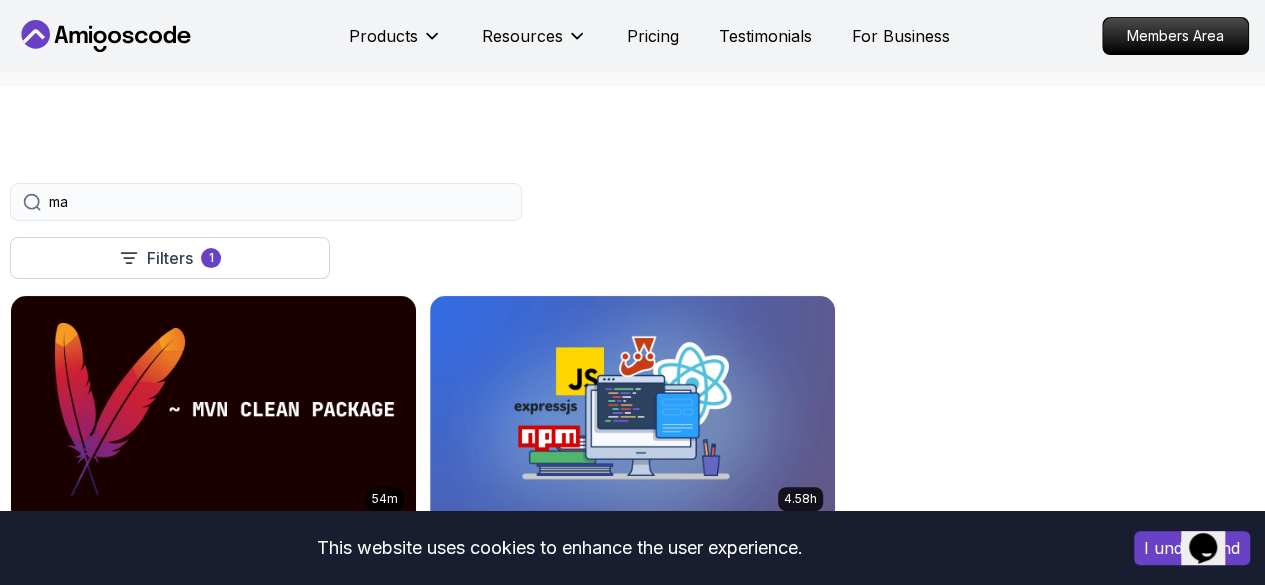 type on "m" 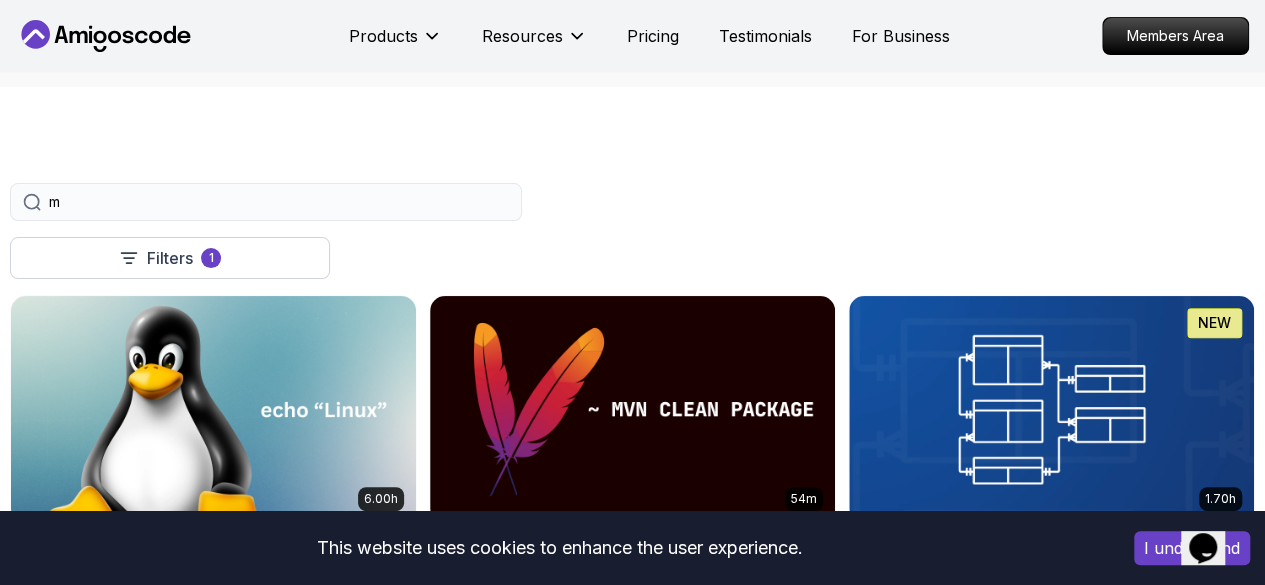 type 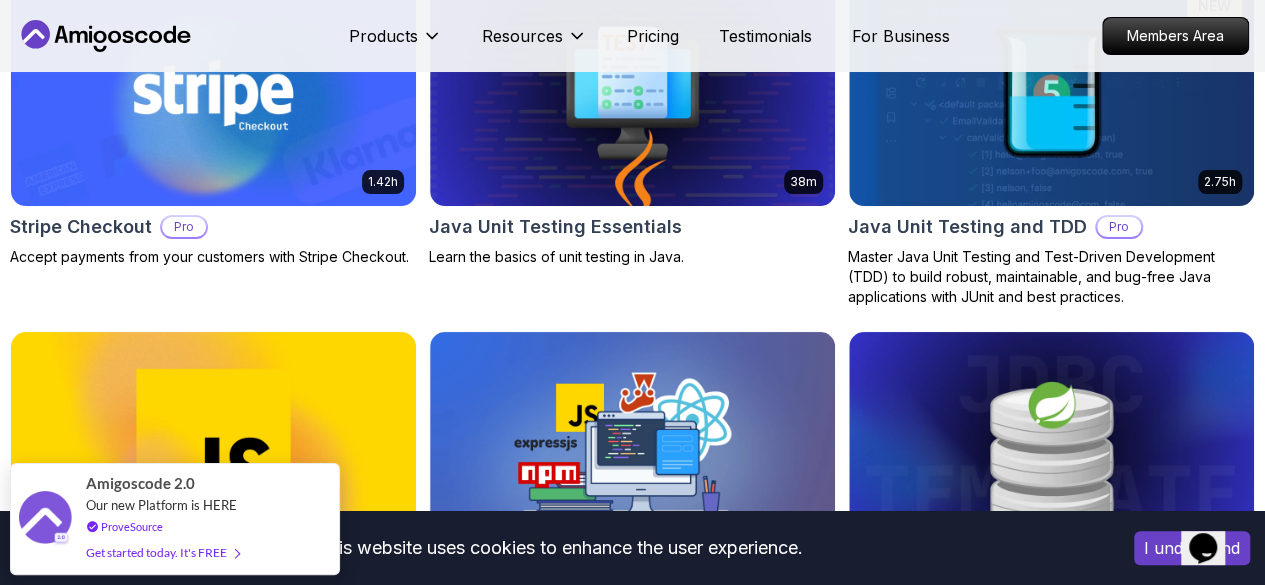 scroll, scrollTop: 3858, scrollLeft: 0, axis: vertical 